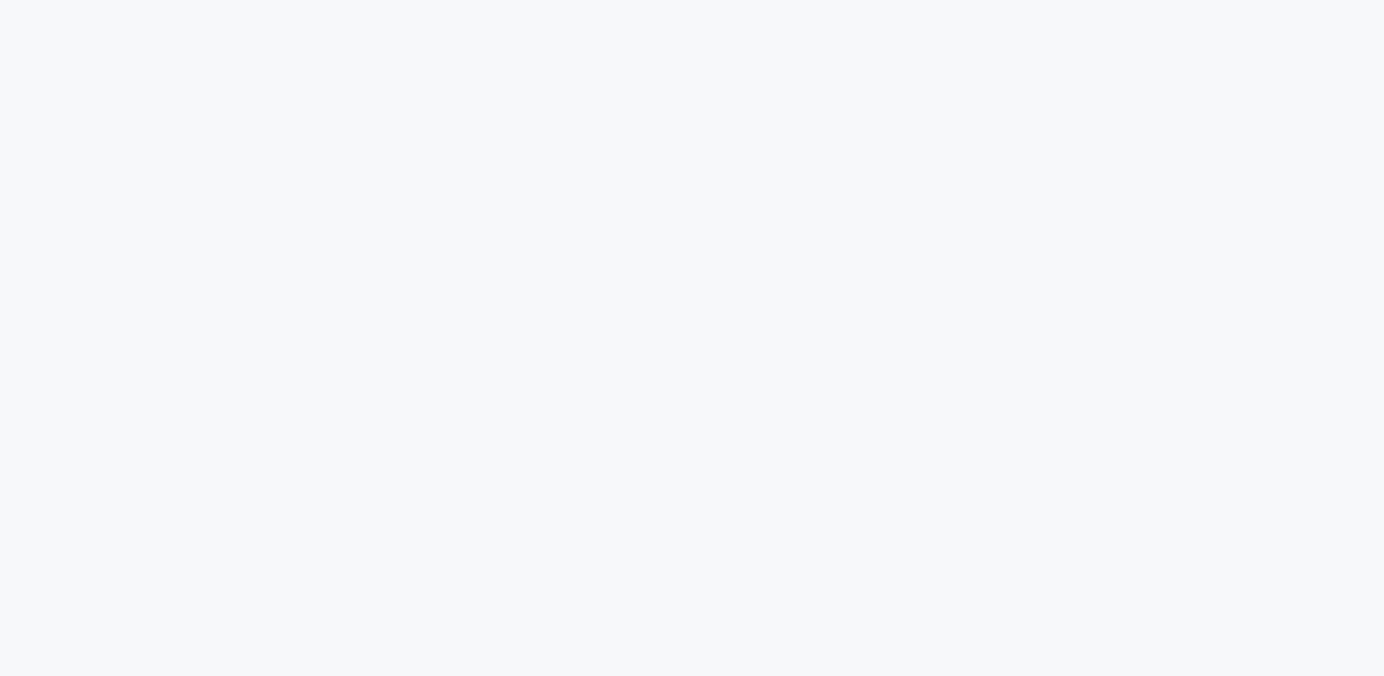 scroll, scrollTop: 0, scrollLeft: 0, axis: both 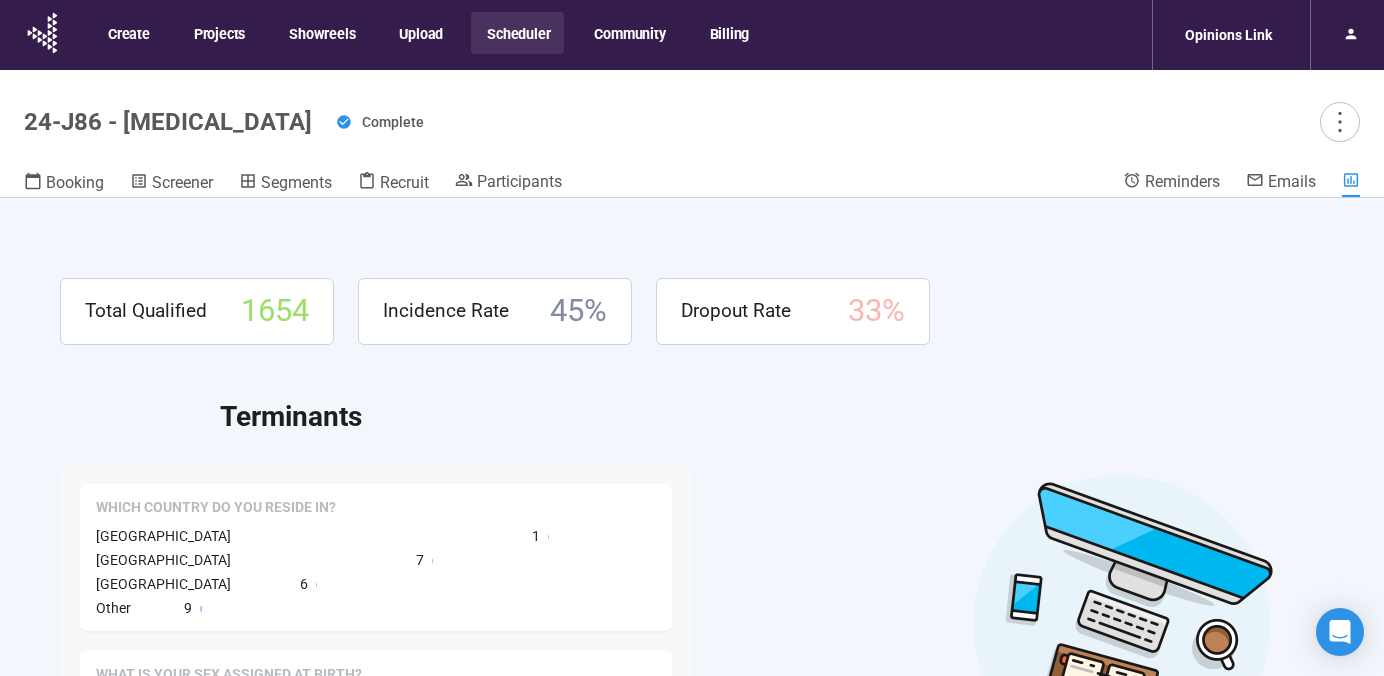 click on "Scheduler" at bounding box center (517, 33) 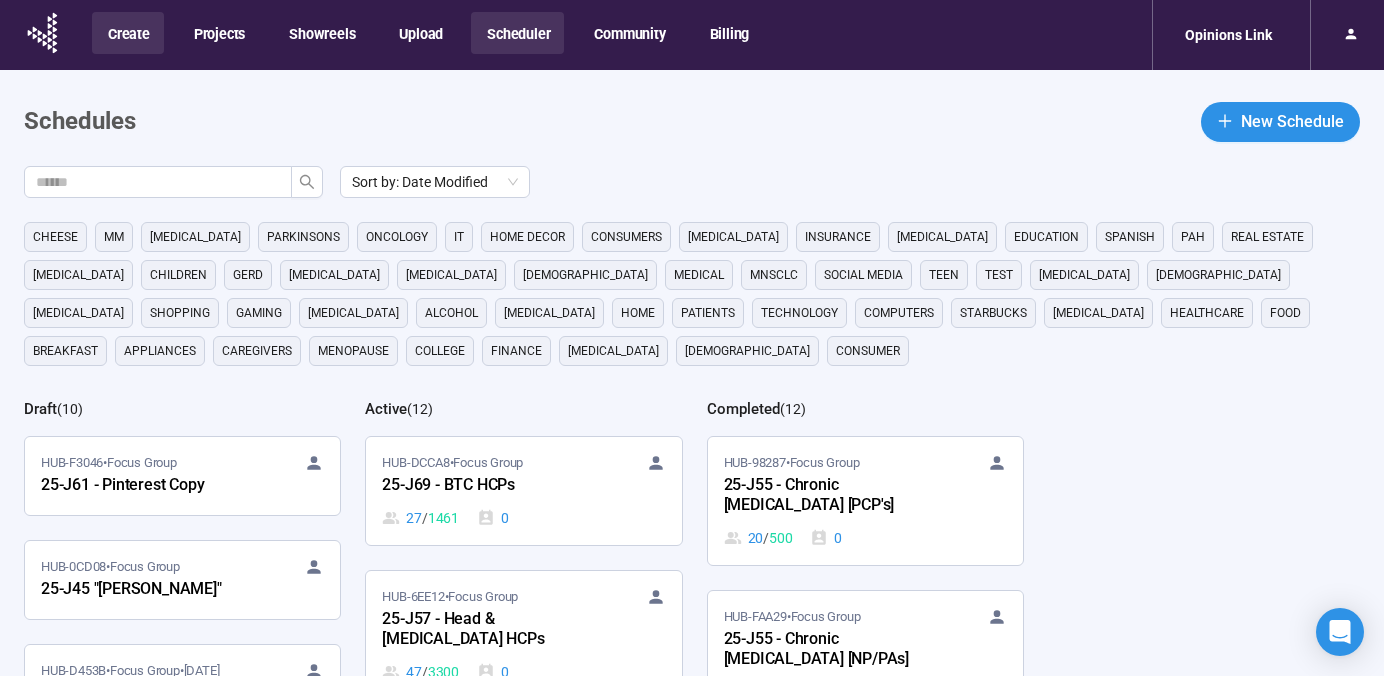 click on "Create" at bounding box center (128, 33) 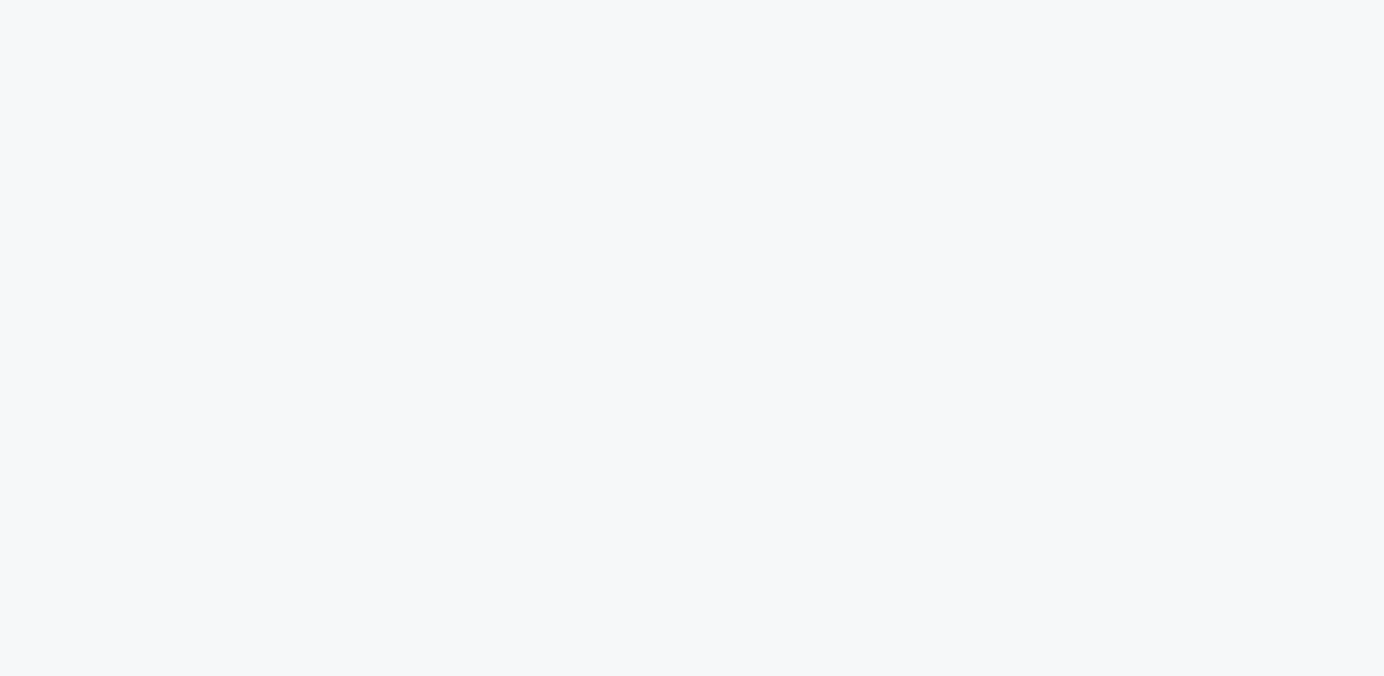 scroll, scrollTop: 0, scrollLeft: 0, axis: both 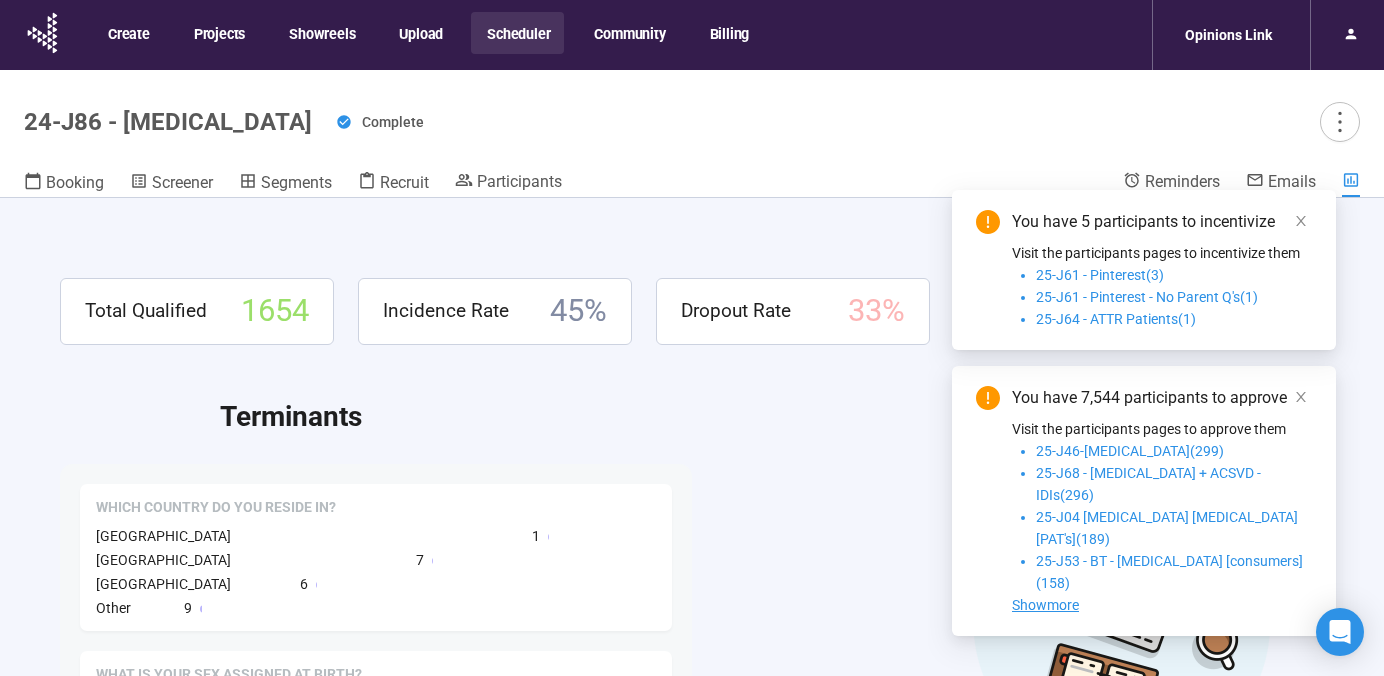 click on "Scheduler" at bounding box center [517, 33] 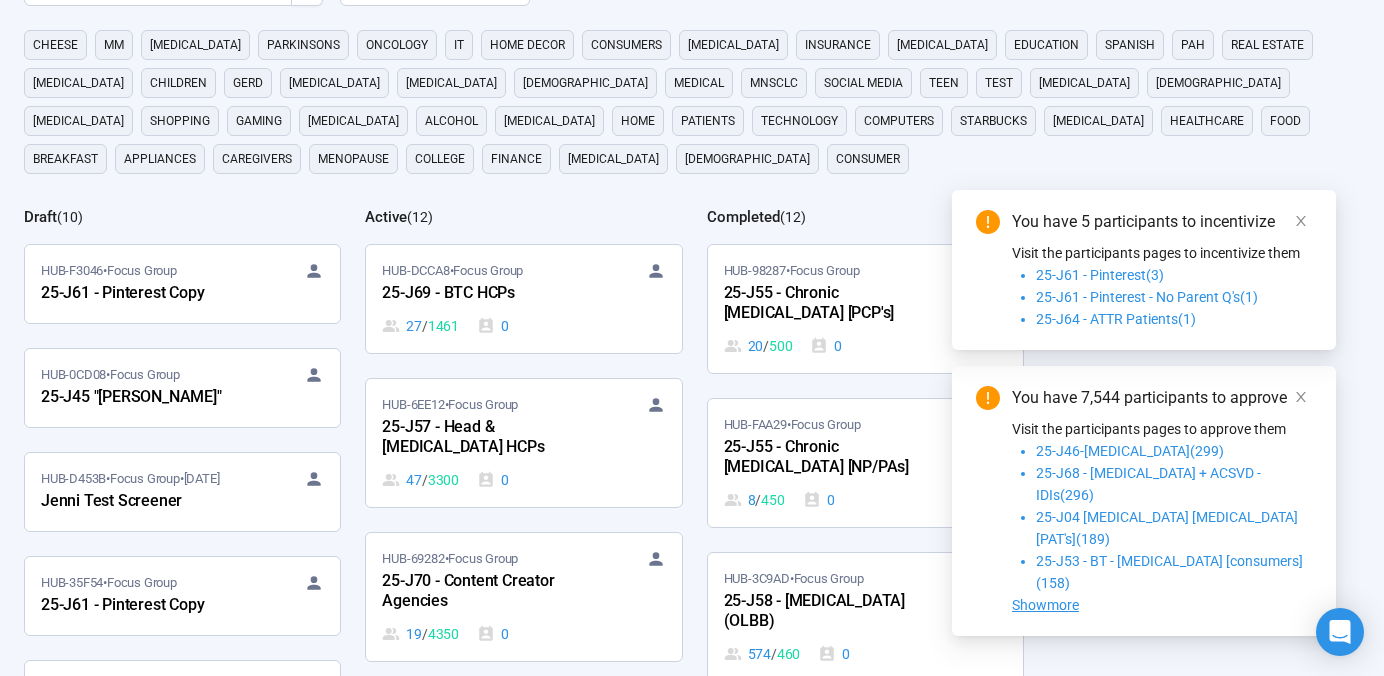 scroll, scrollTop: 204, scrollLeft: 0, axis: vertical 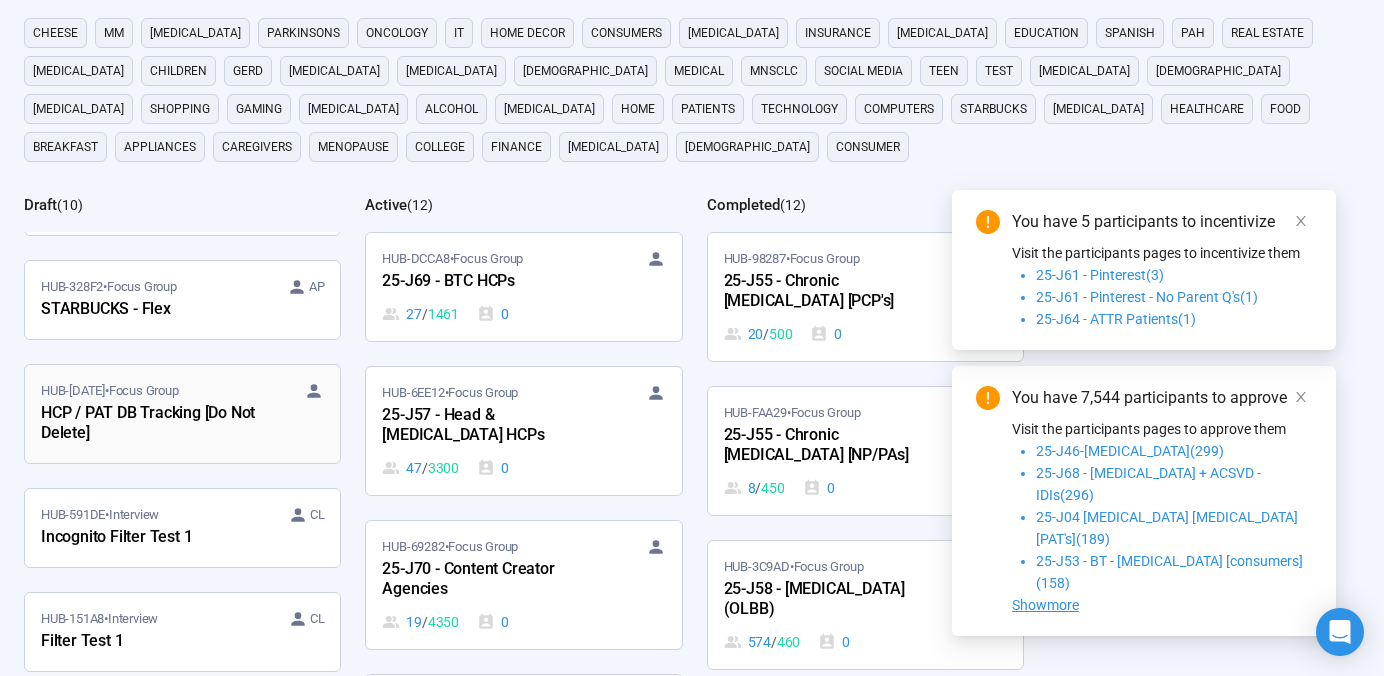 click on "HCP / PAT DB Tracking [Do Not Delete]" at bounding box center [151, 424] 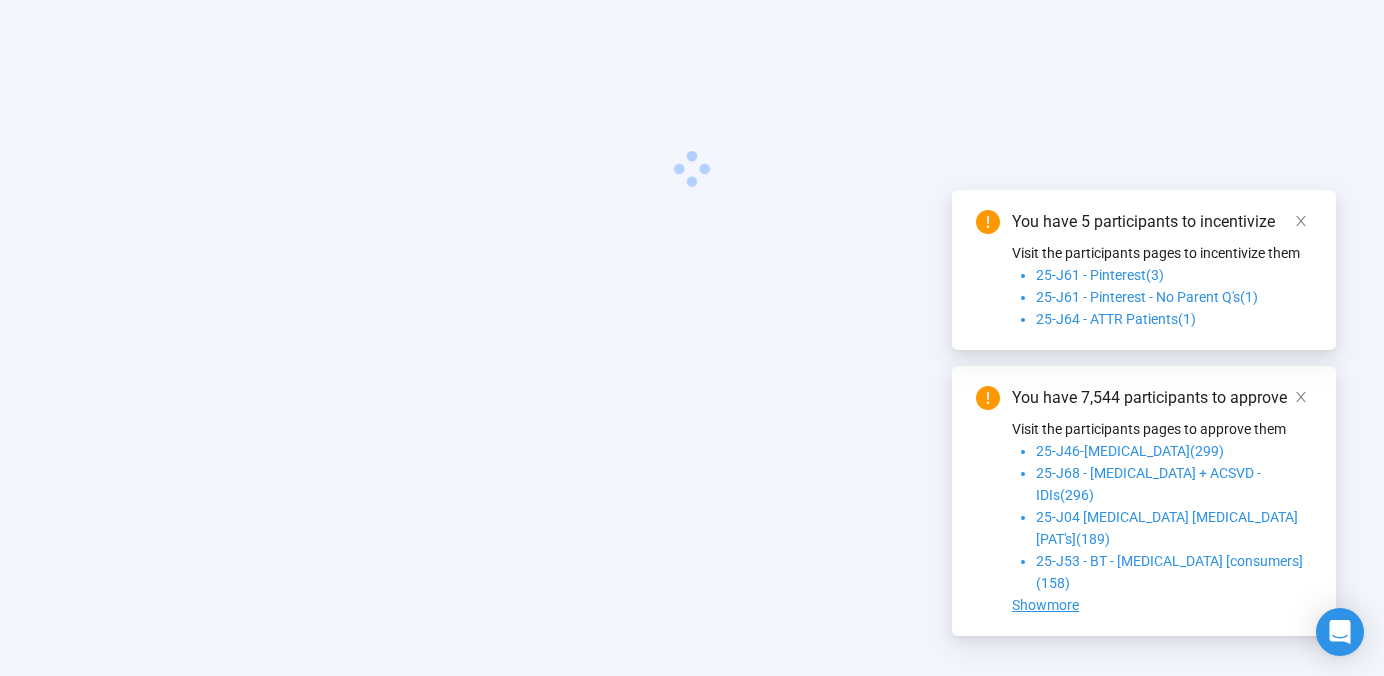 scroll, scrollTop: 70, scrollLeft: 0, axis: vertical 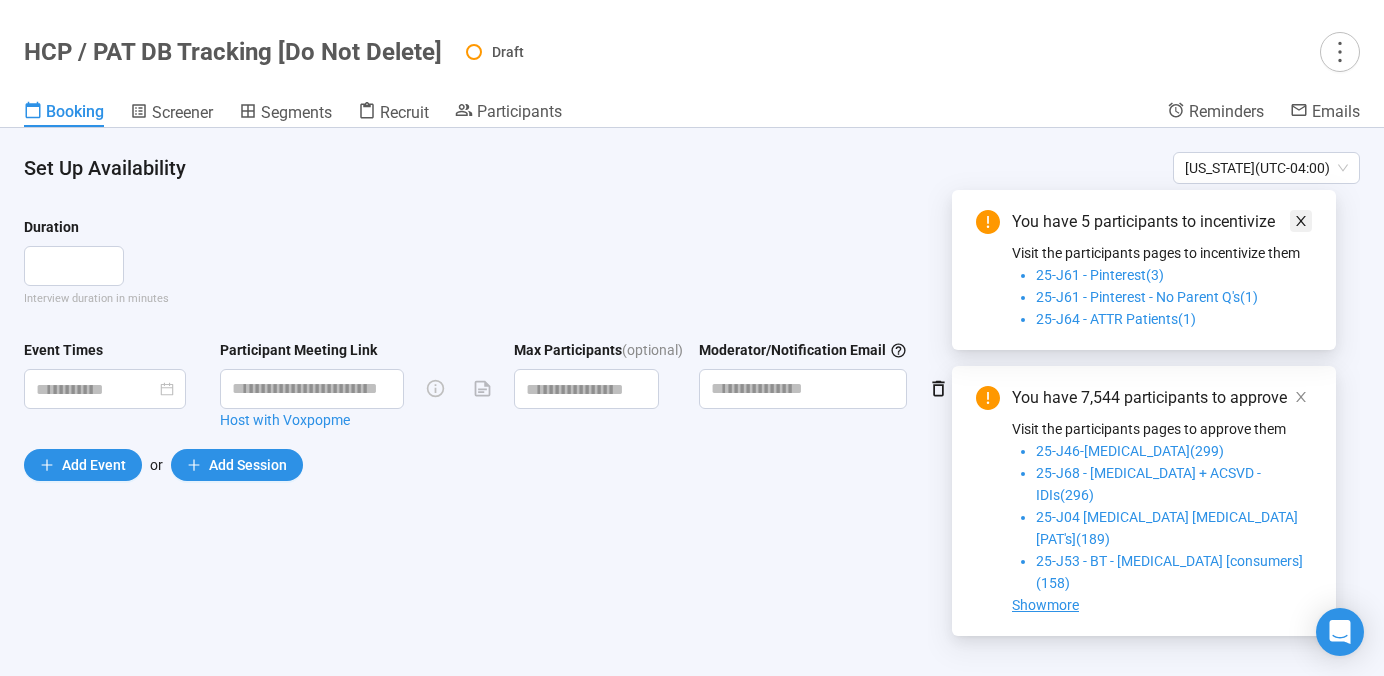 click 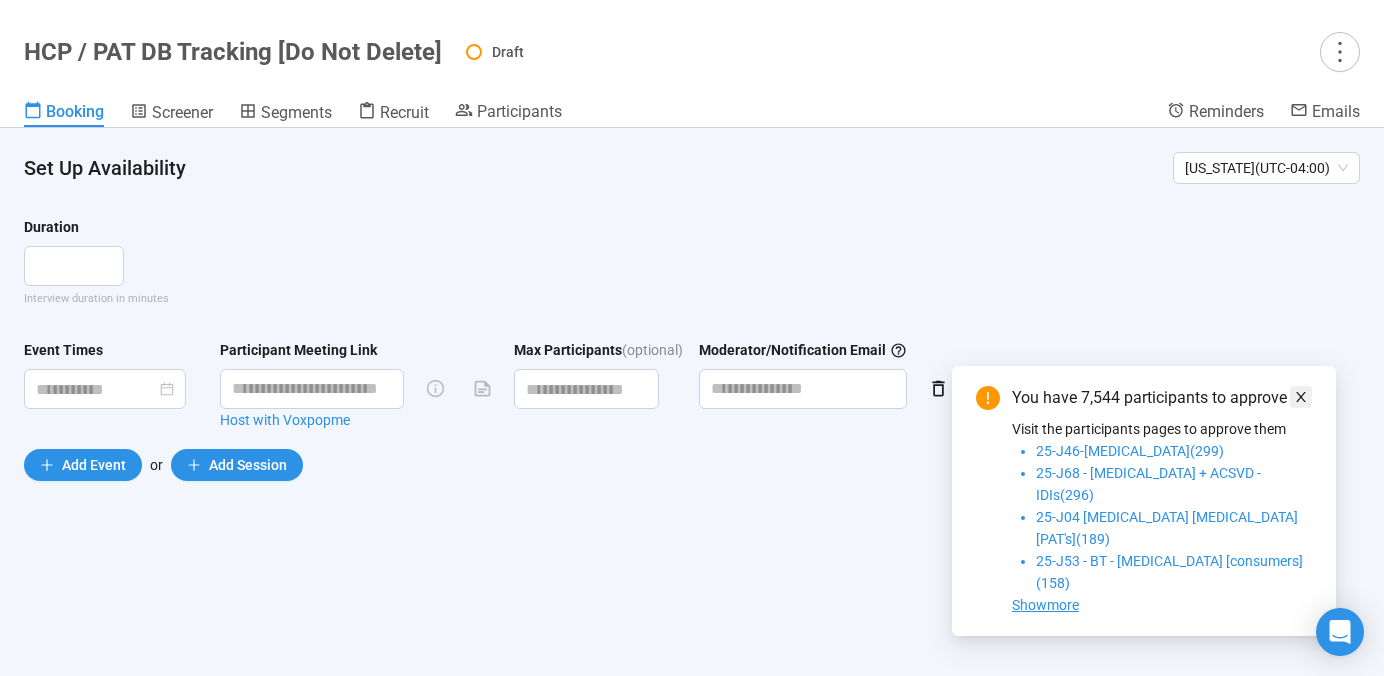 click 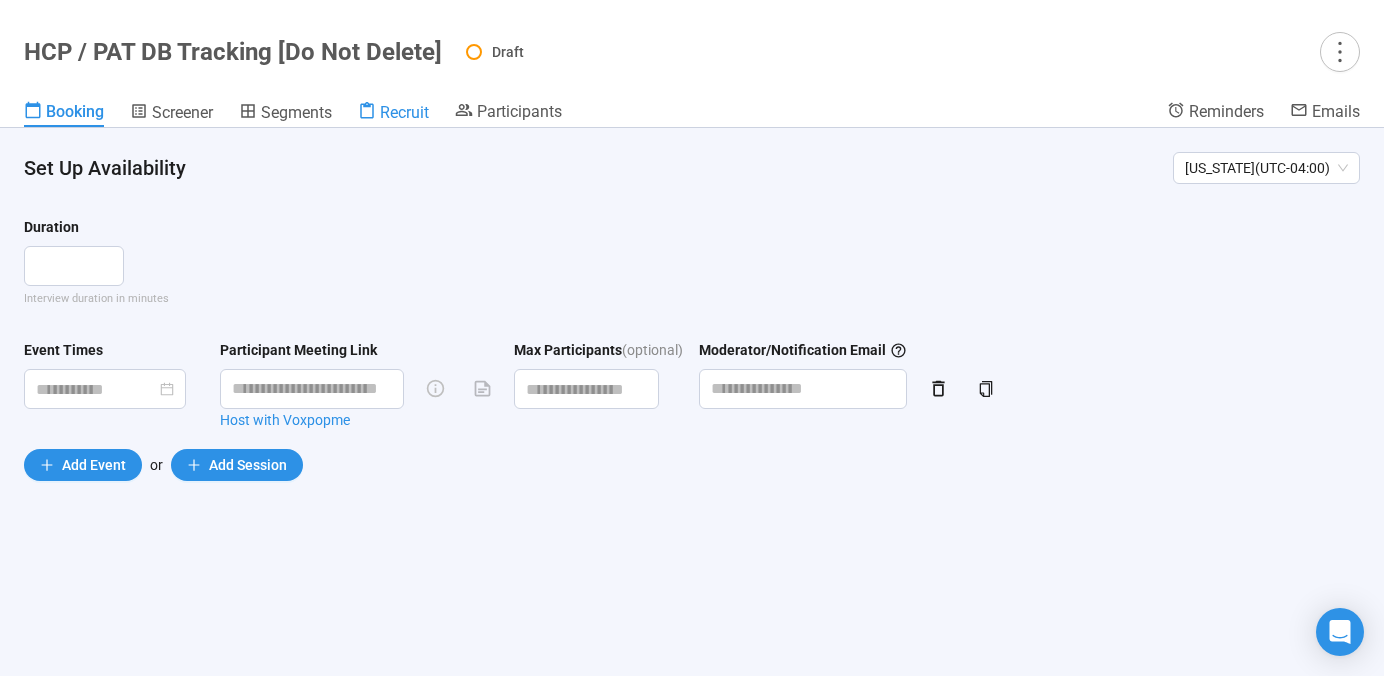 click on "Recruit" at bounding box center (393, 112) 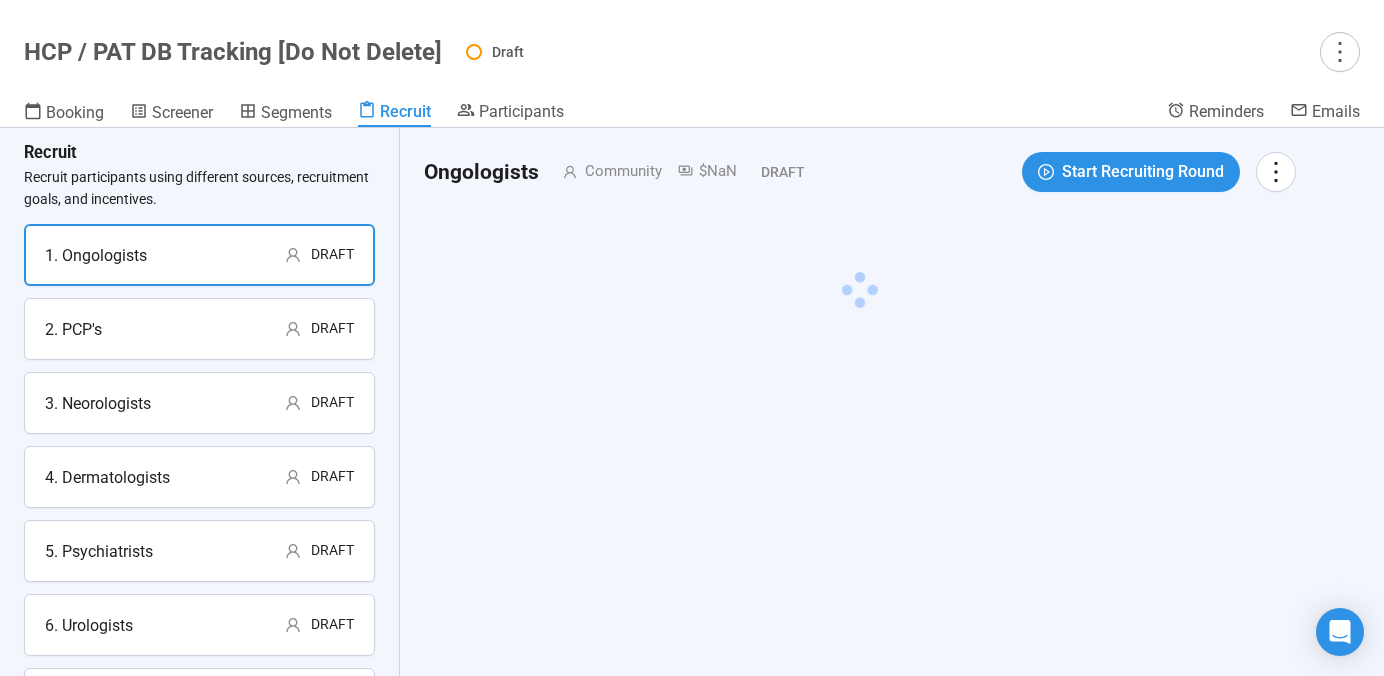 scroll, scrollTop: 0, scrollLeft: 0, axis: both 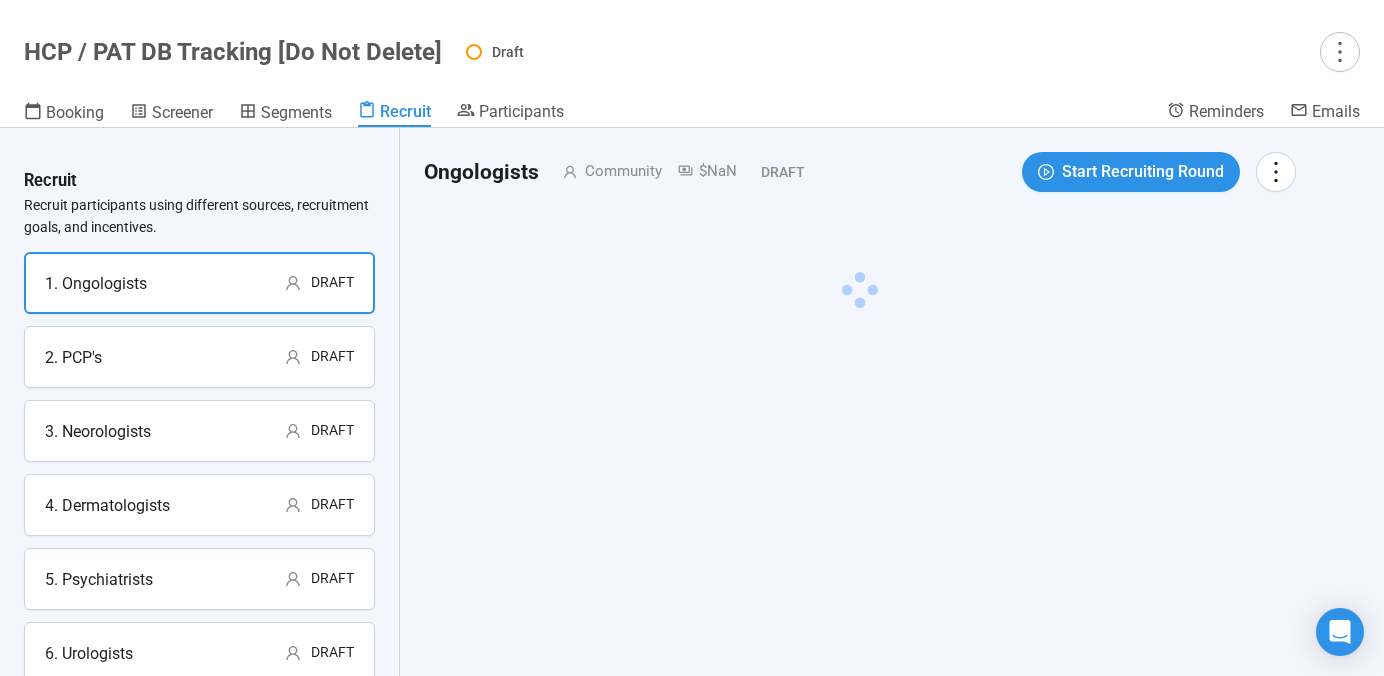 click on "1. Ongologists Draft" at bounding box center [199, 283] 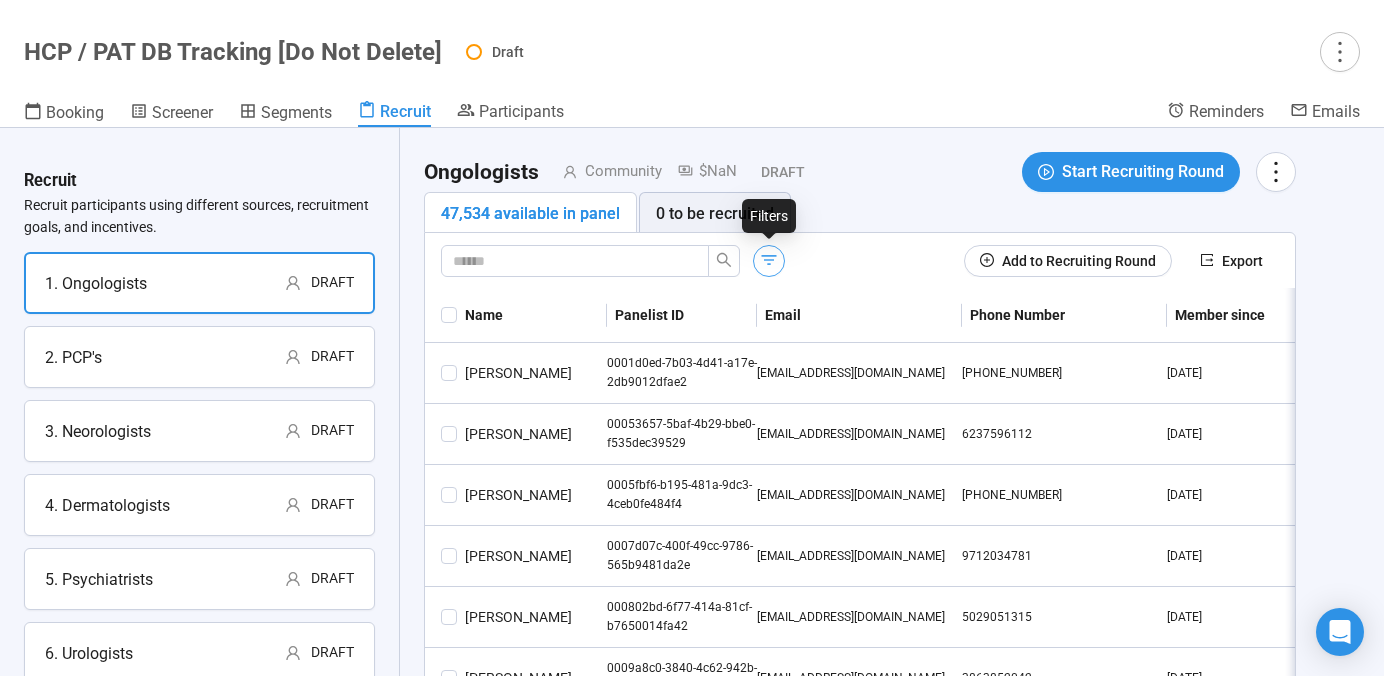 click 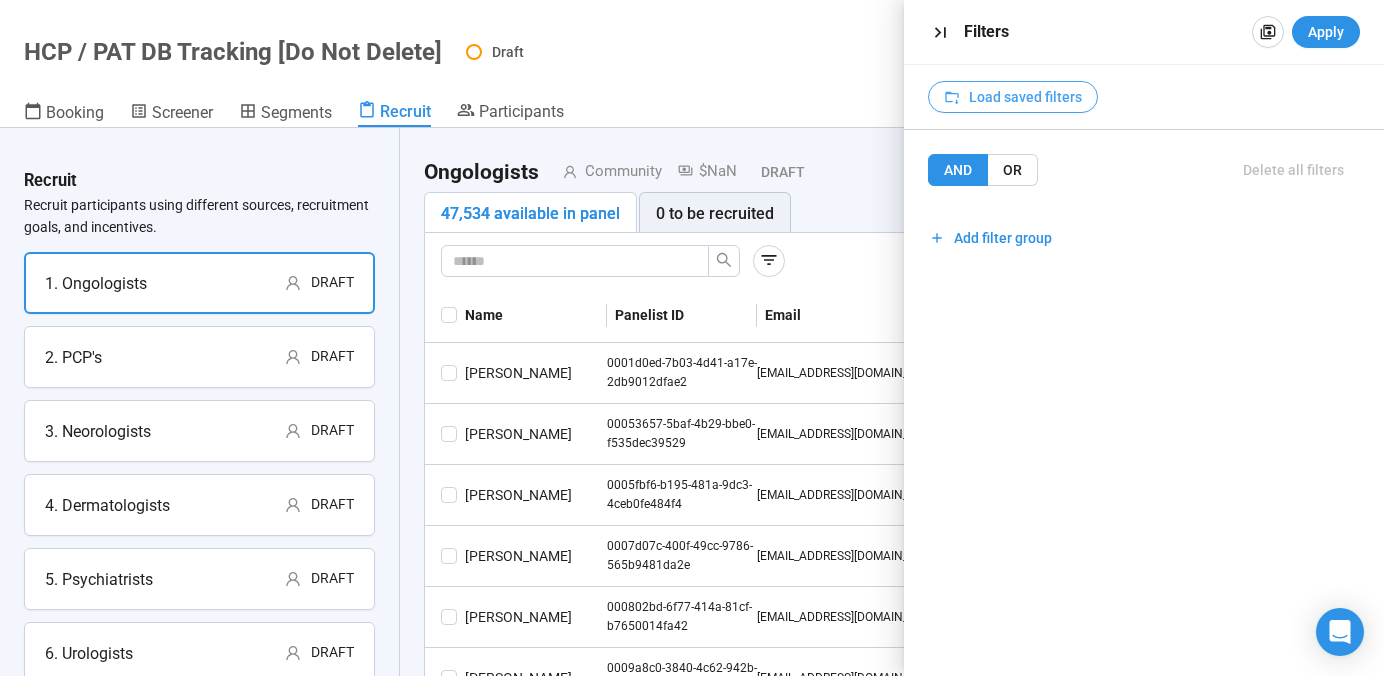 click on "Load saved filters" at bounding box center [1025, 97] 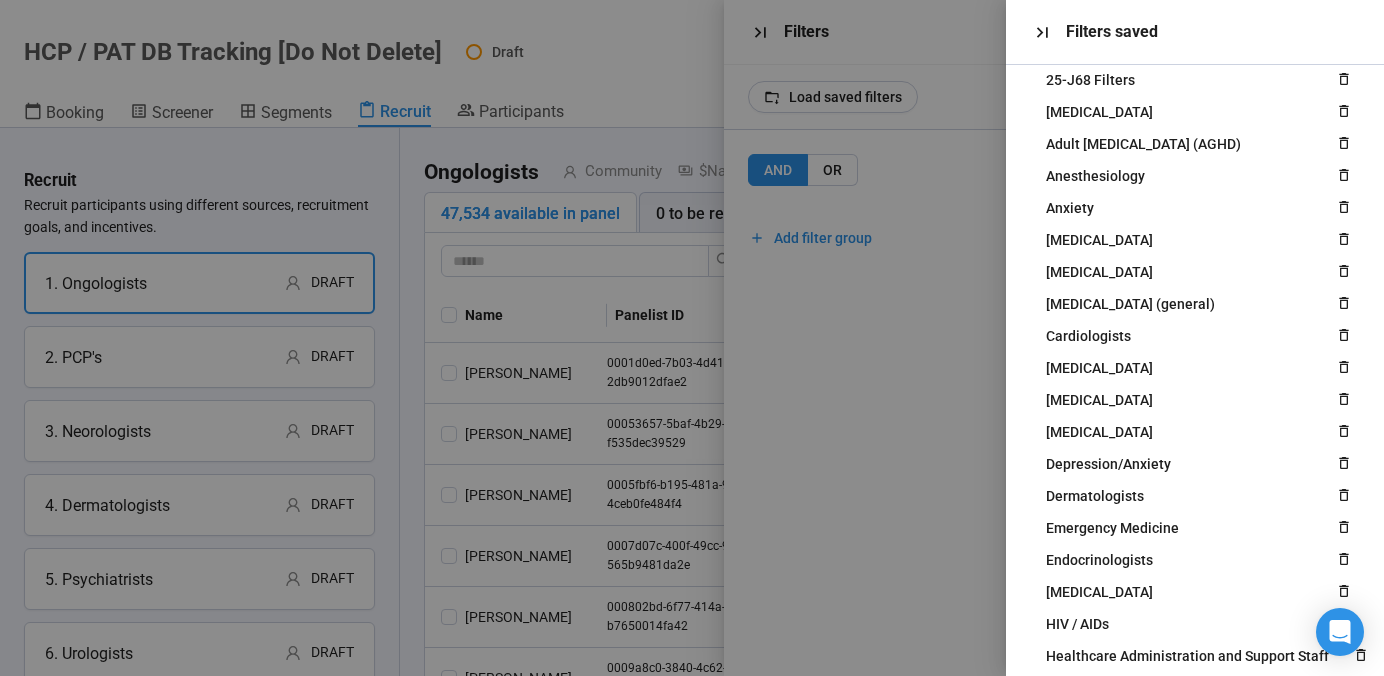 scroll, scrollTop: 0, scrollLeft: 0, axis: both 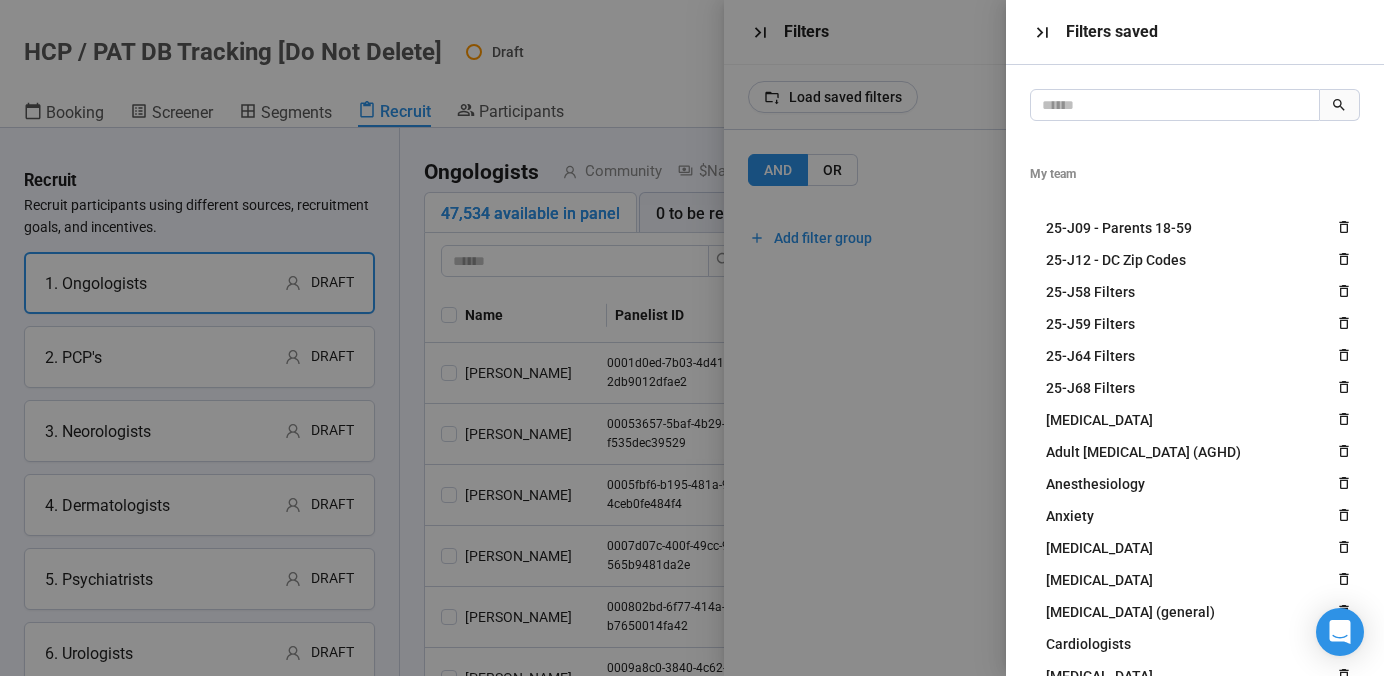 click at bounding box center [692, 338] 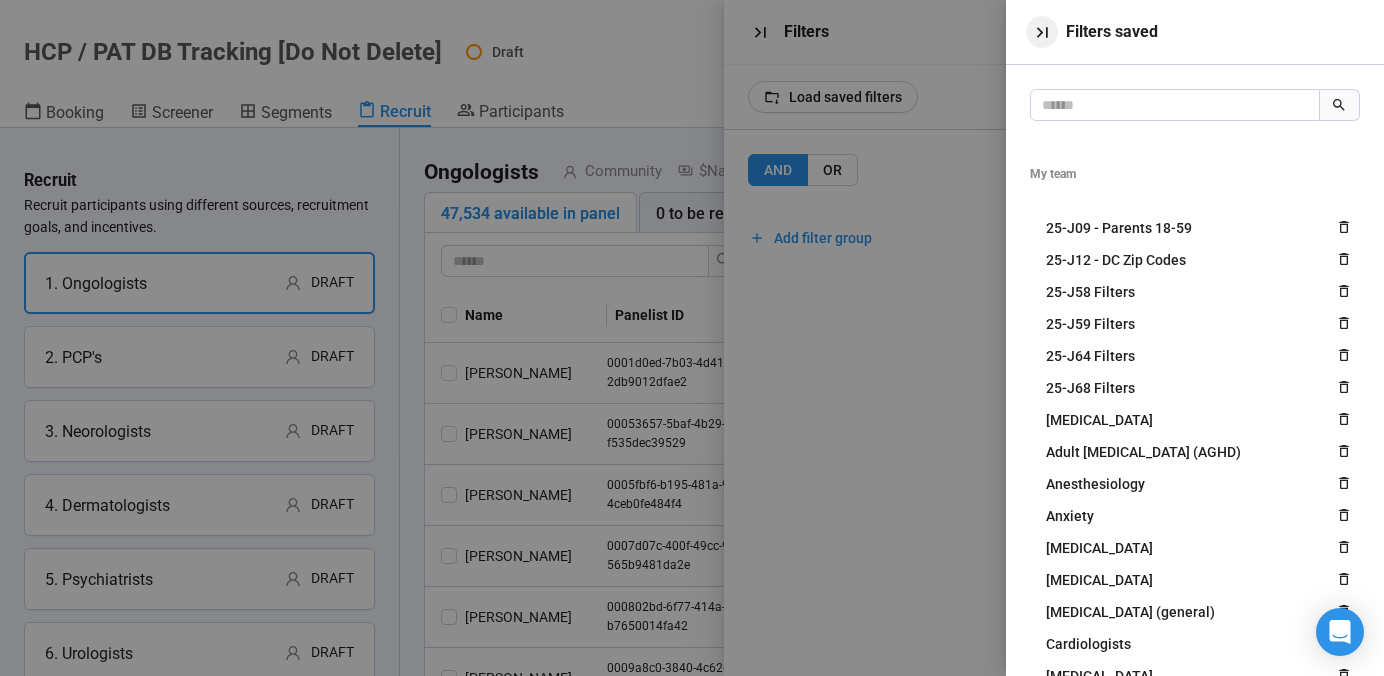click 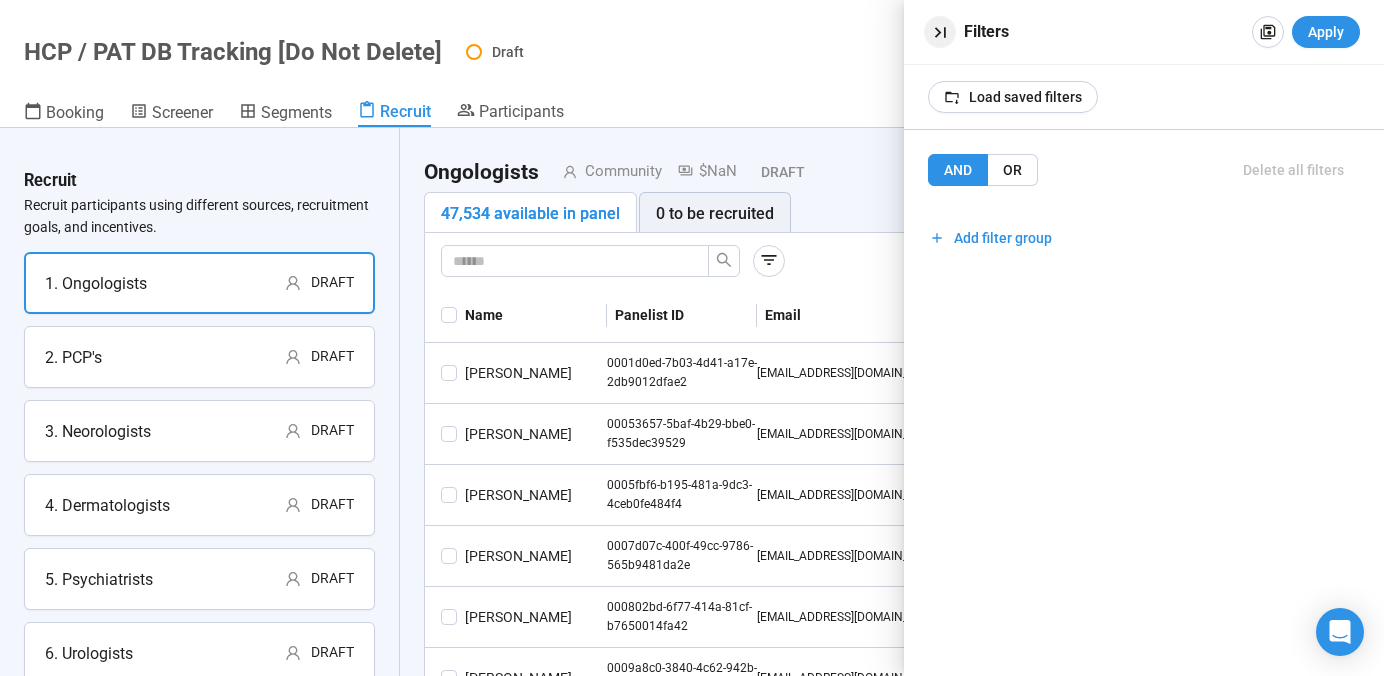 click 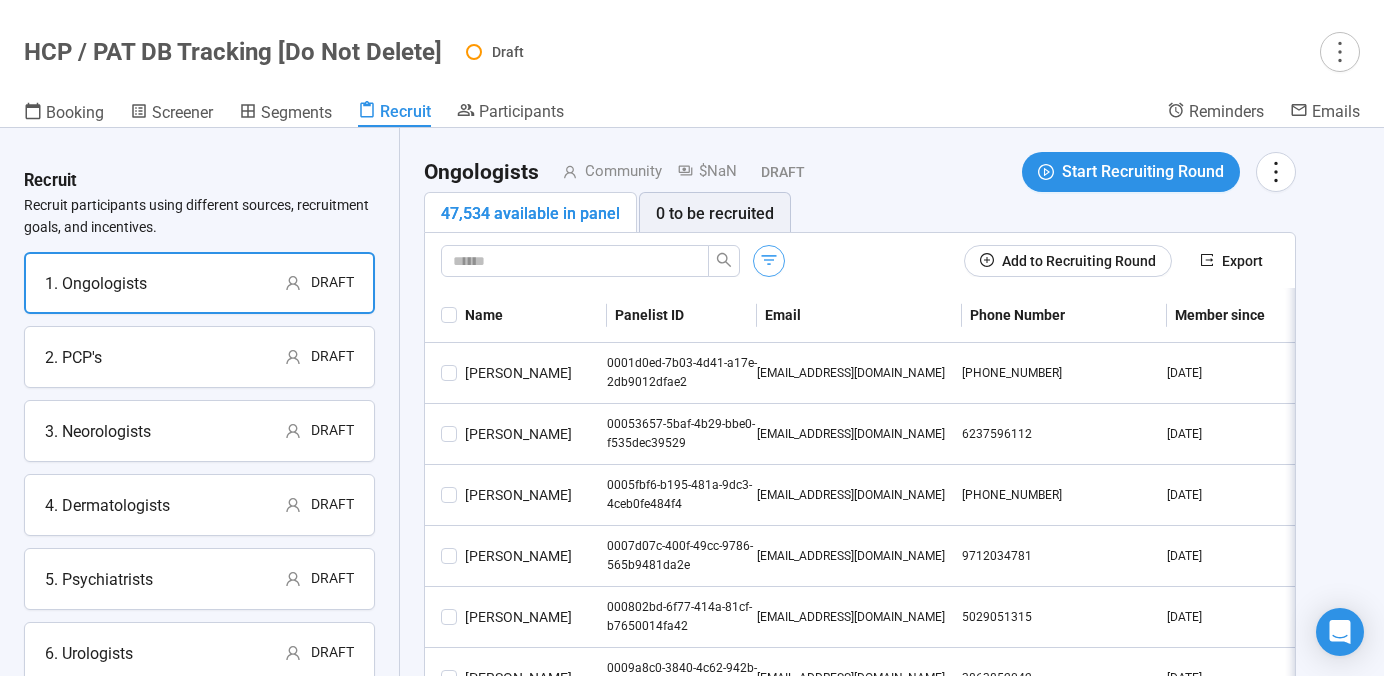 click 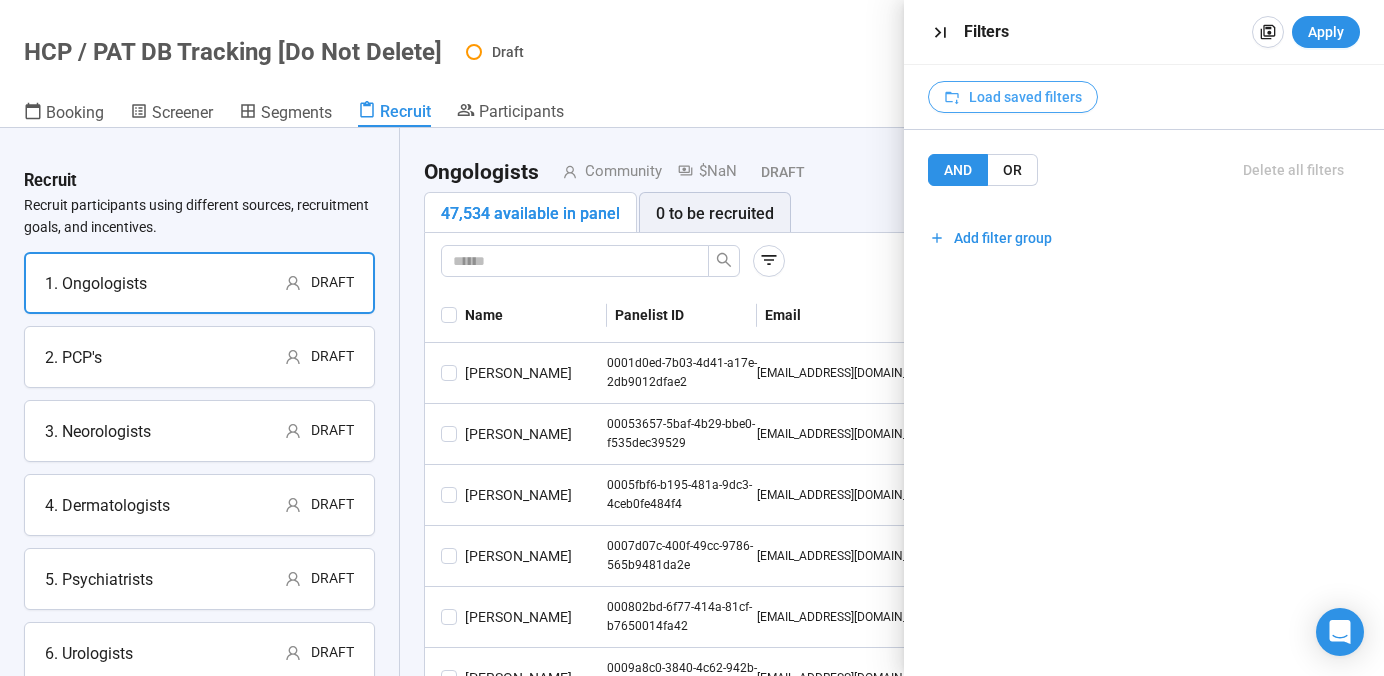 click on "Load saved filters" at bounding box center [1025, 97] 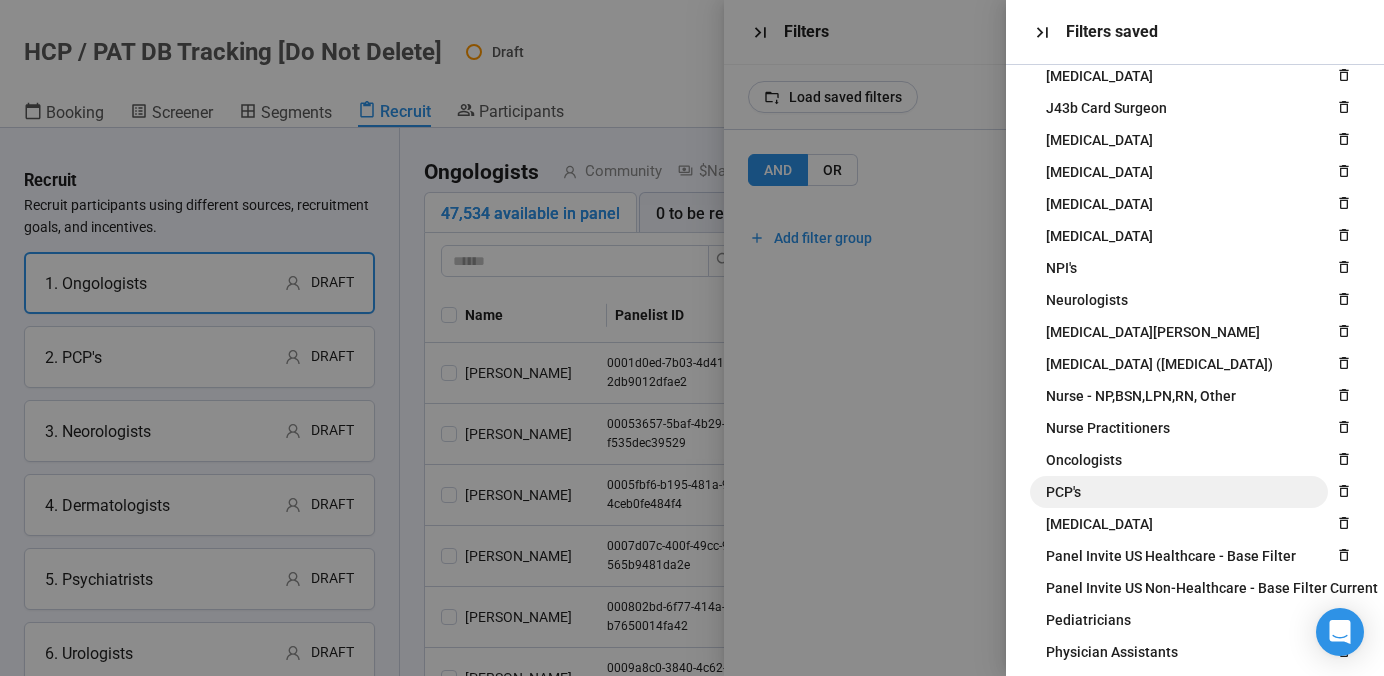 scroll, scrollTop: 987, scrollLeft: 0, axis: vertical 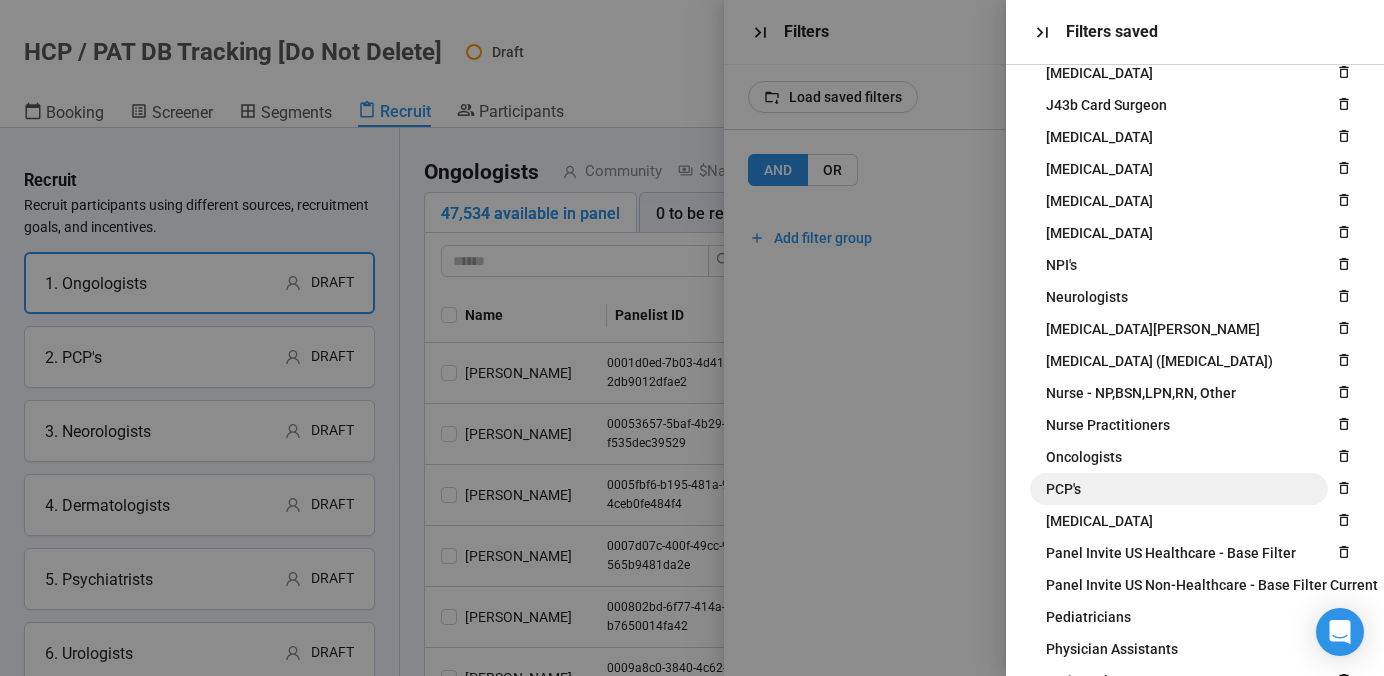 click on "PCP's" at bounding box center (1063, 489) 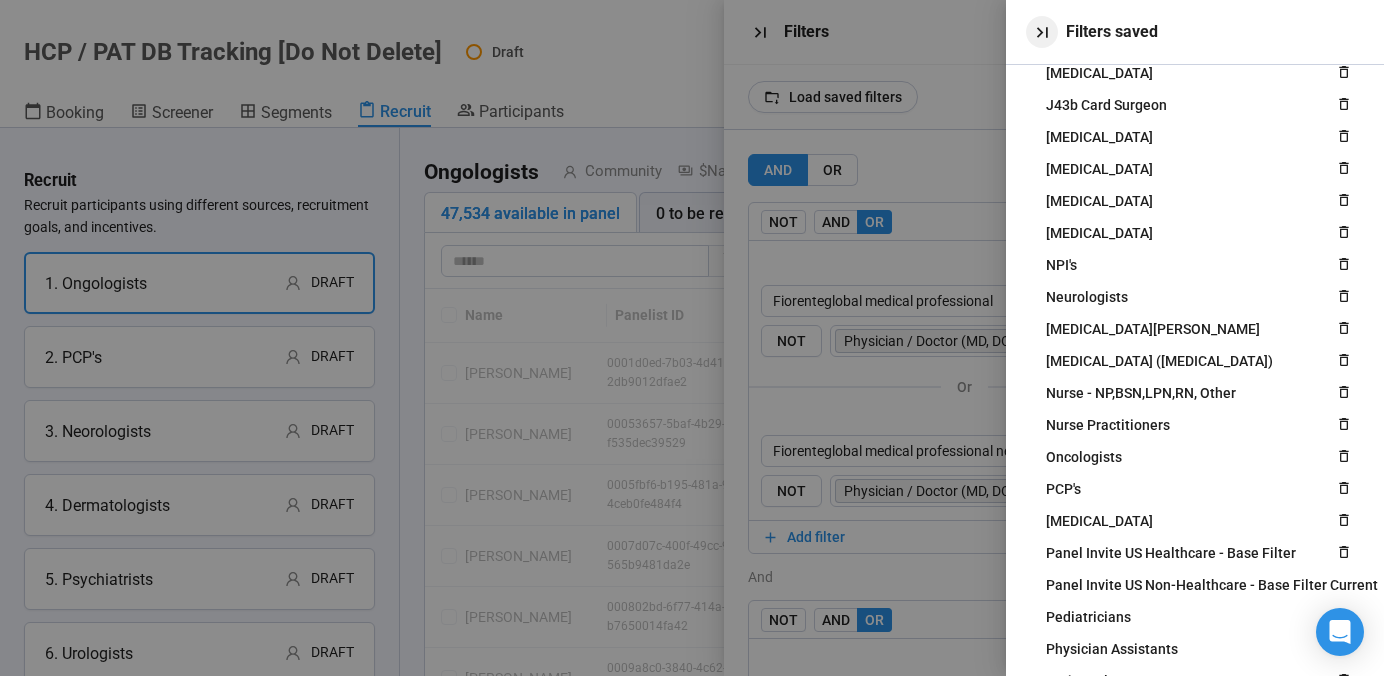 click 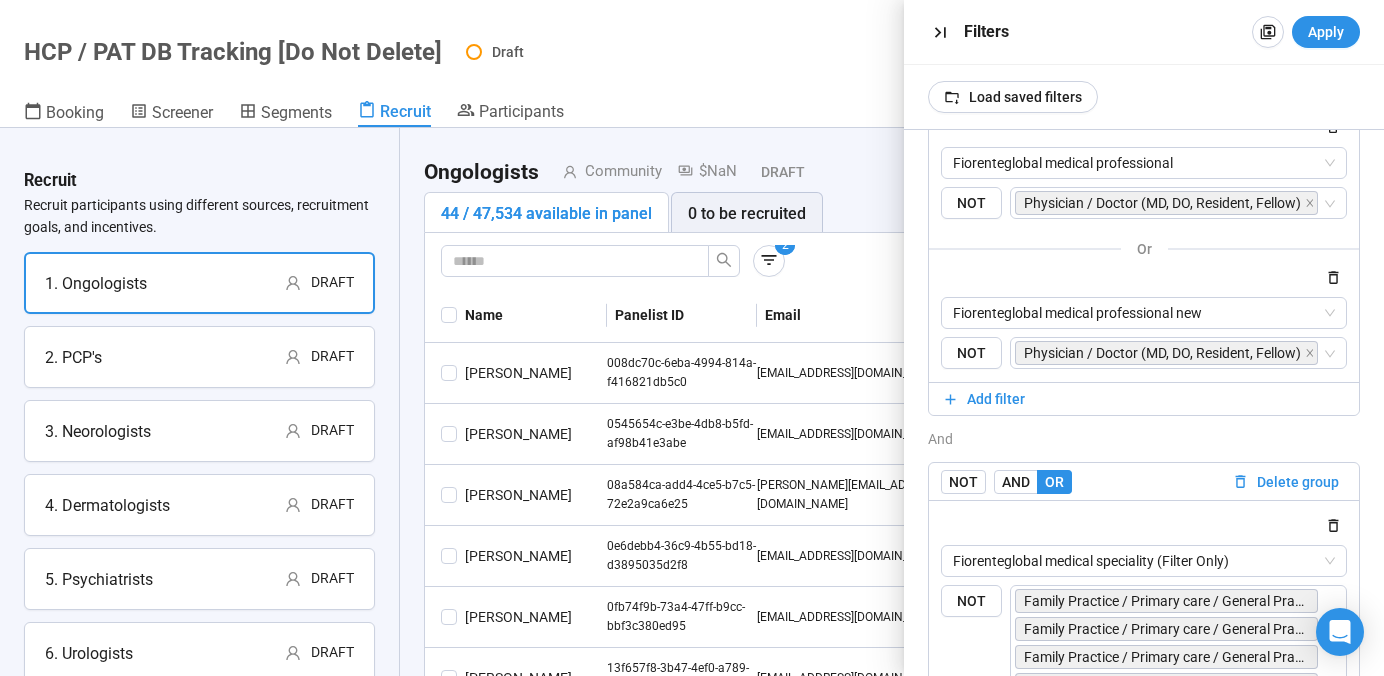 scroll, scrollTop: 0, scrollLeft: 0, axis: both 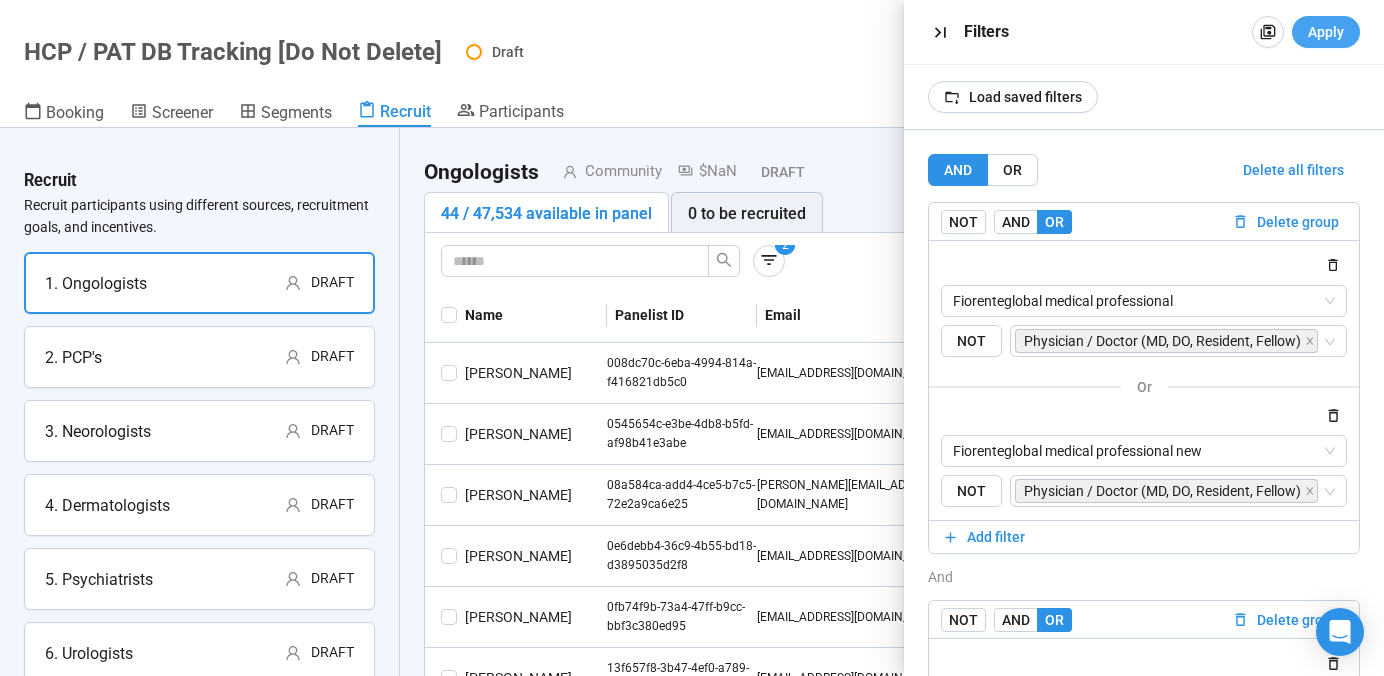 click on "Apply" at bounding box center [1326, 32] 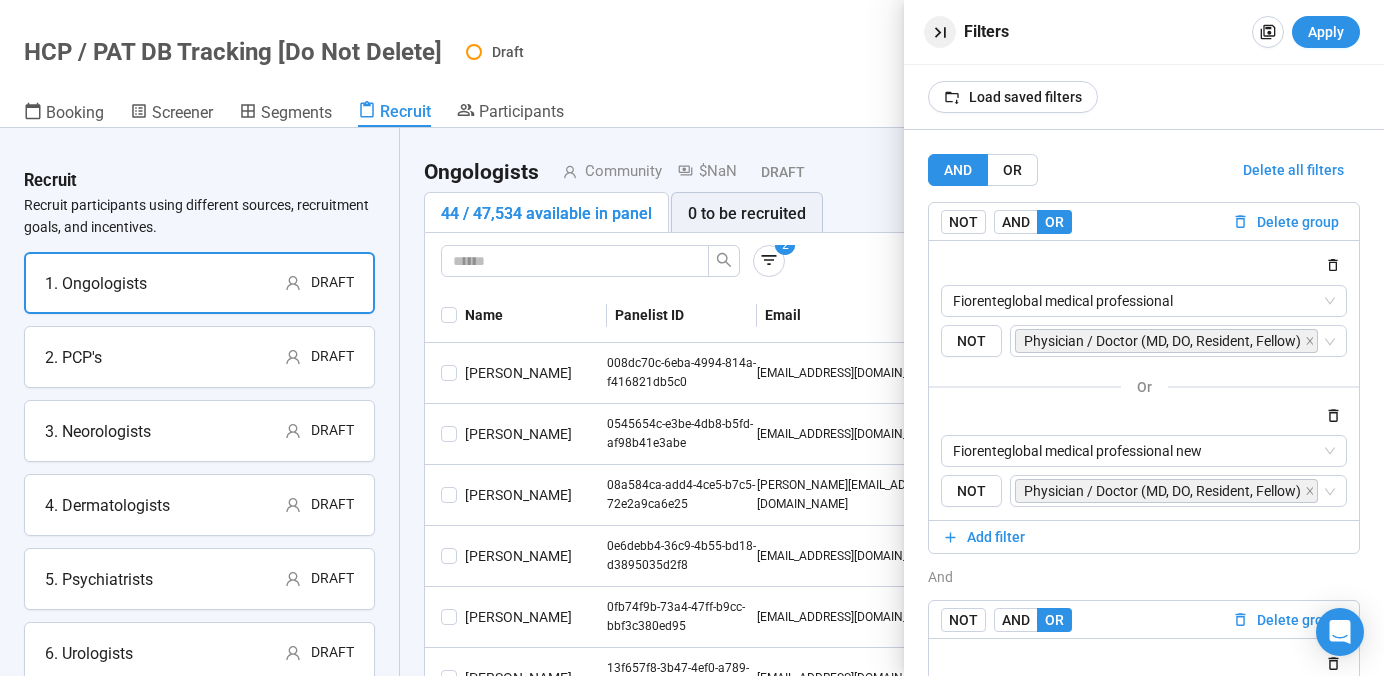 click 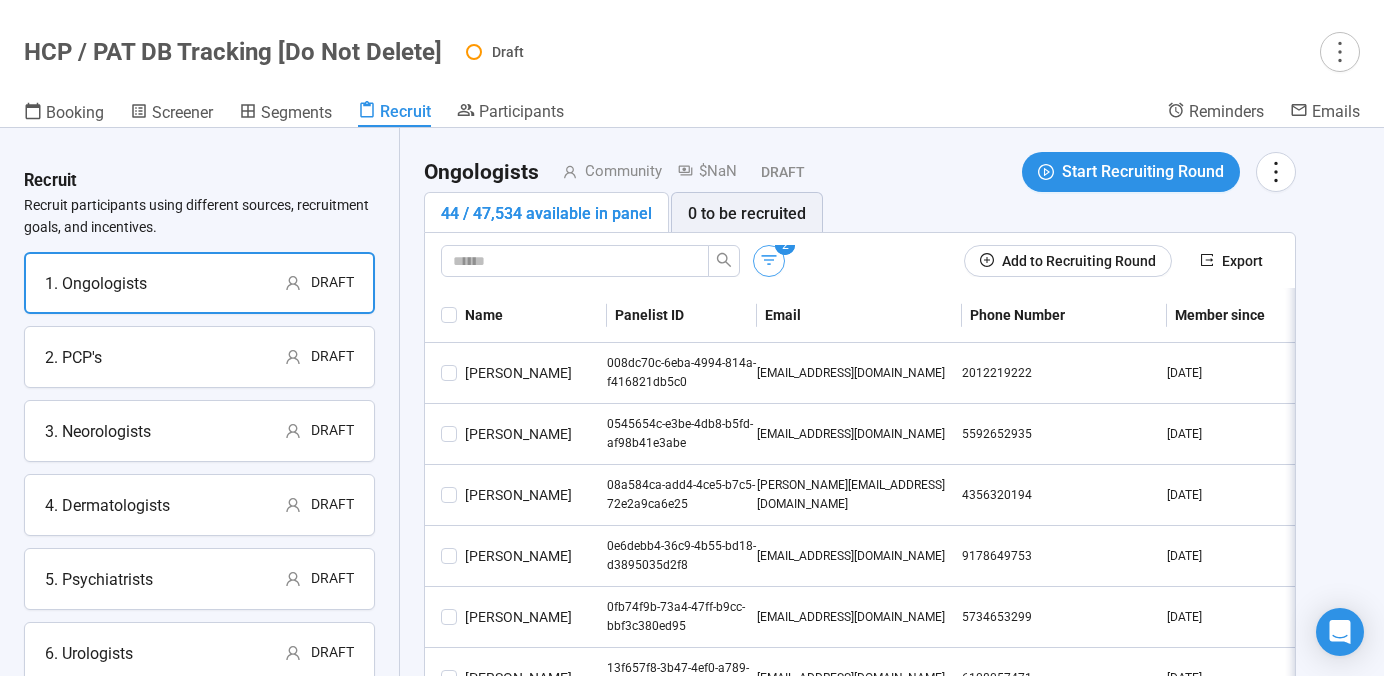 click 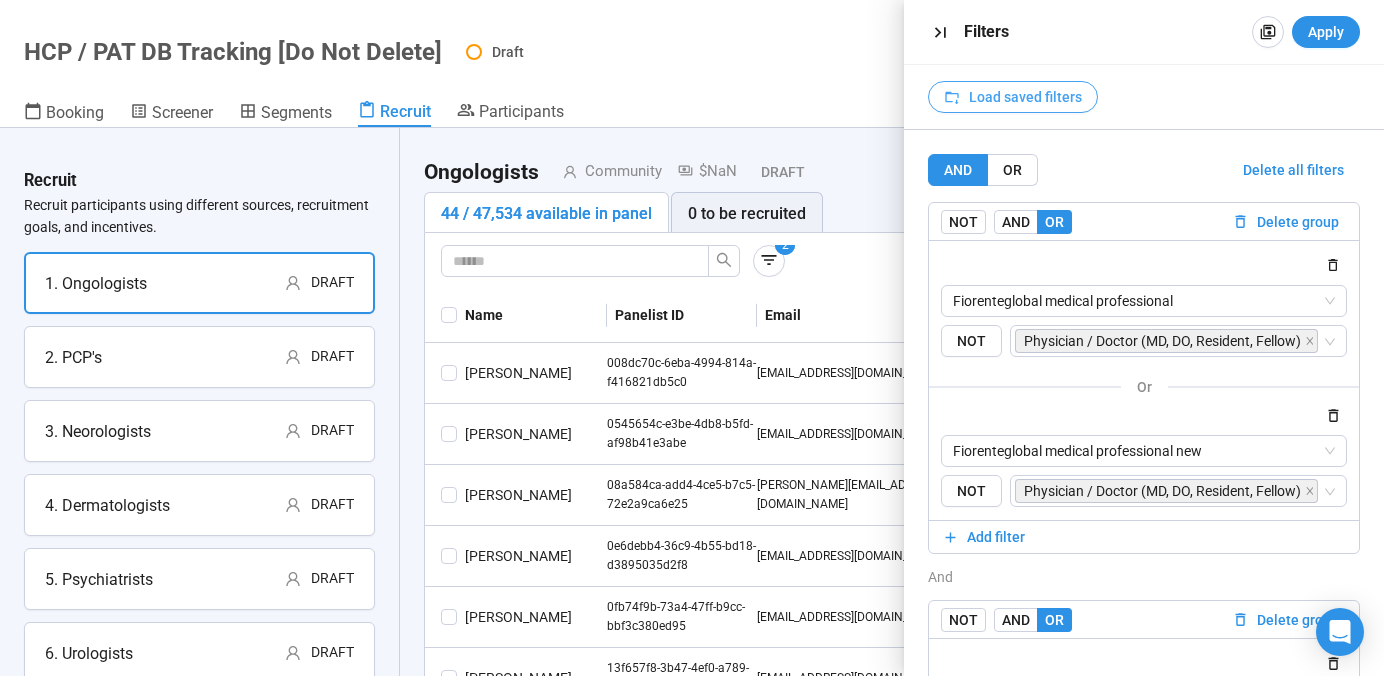 click on "Load saved filters" at bounding box center (1025, 97) 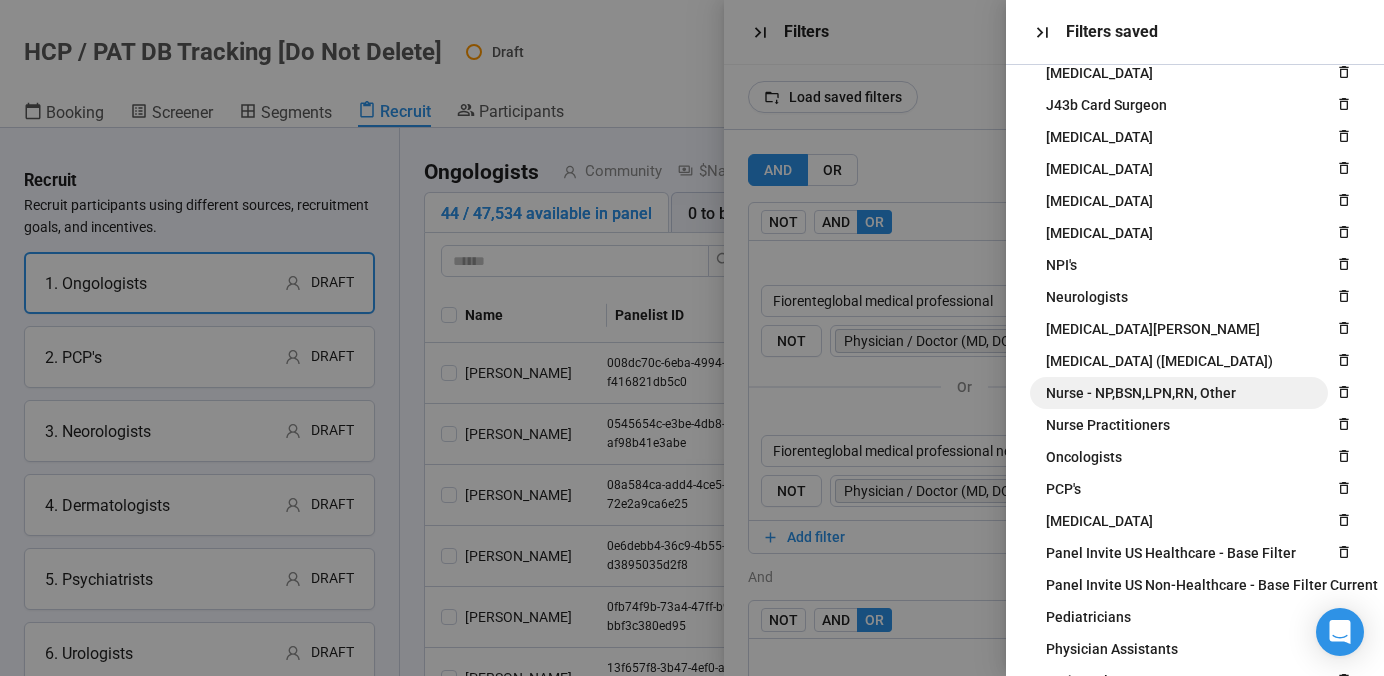 scroll, scrollTop: 981, scrollLeft: 0, axis: vertical 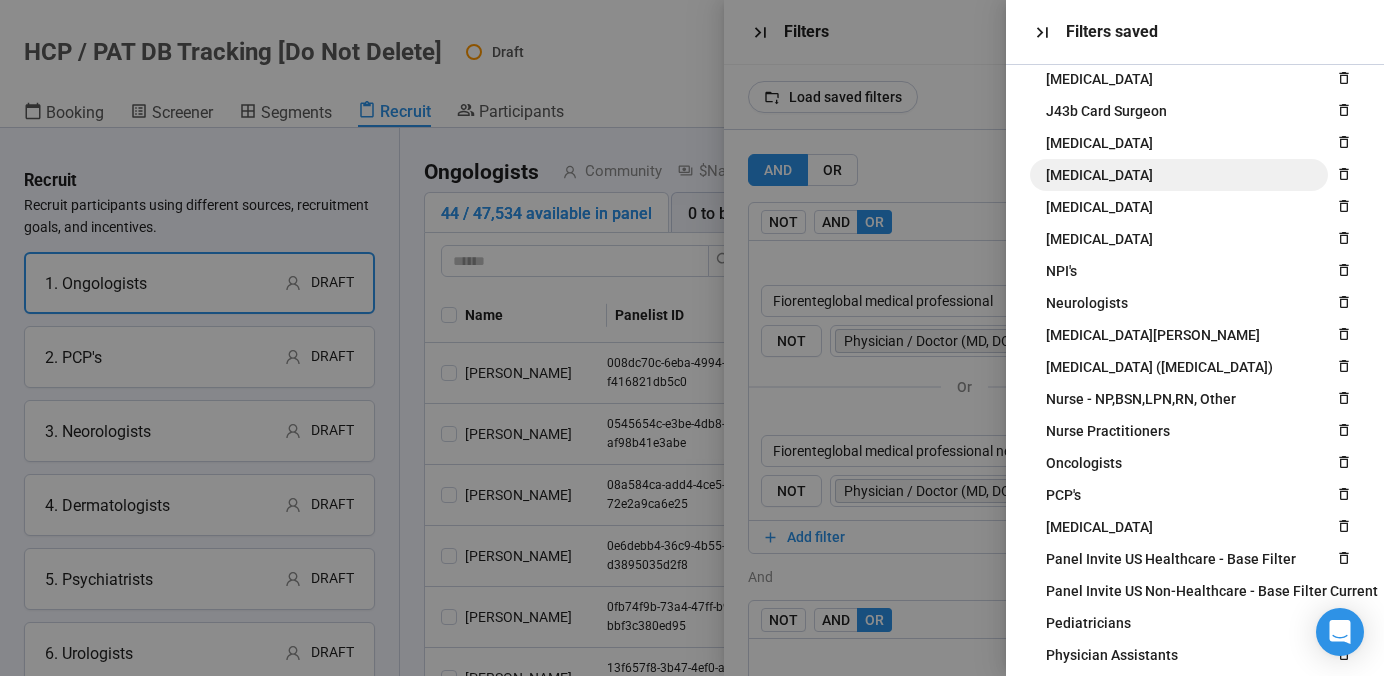 click on "[MEDICAL_DATA]" at bounding box center (1099, 175) 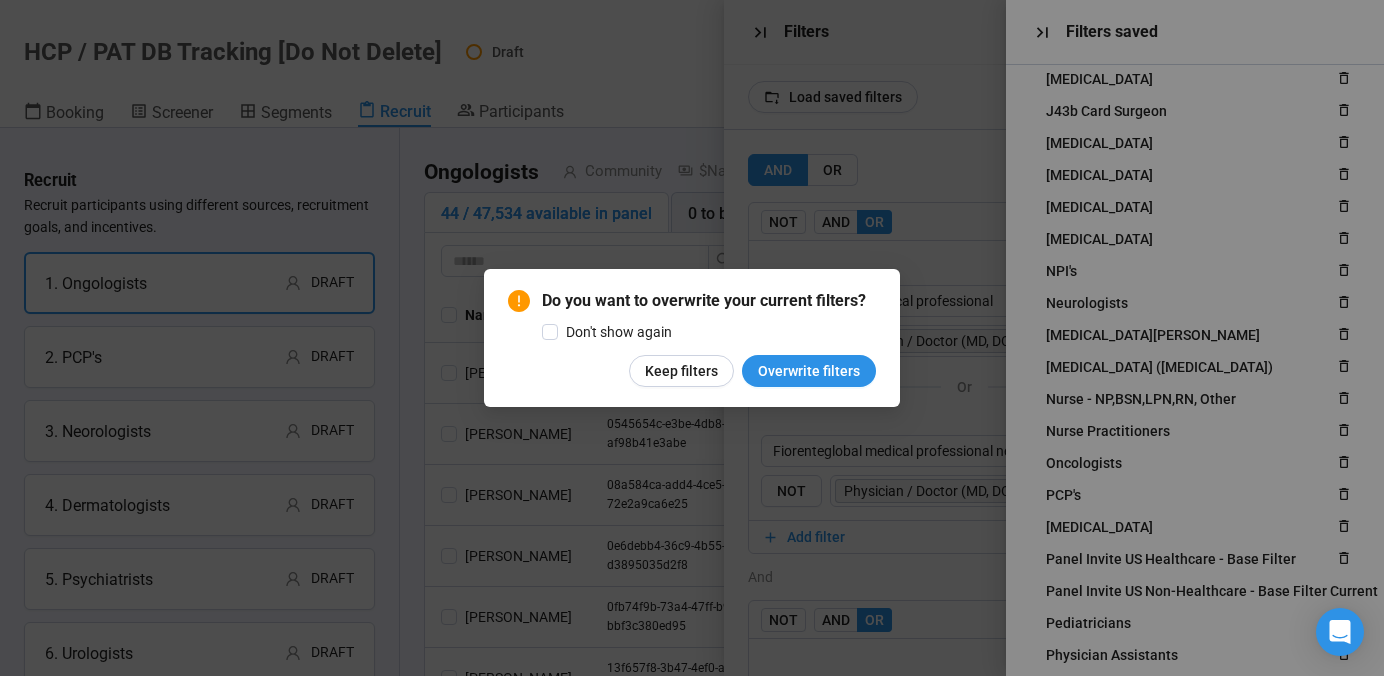 click on "Keep filters" at bounding box center [681, 371] 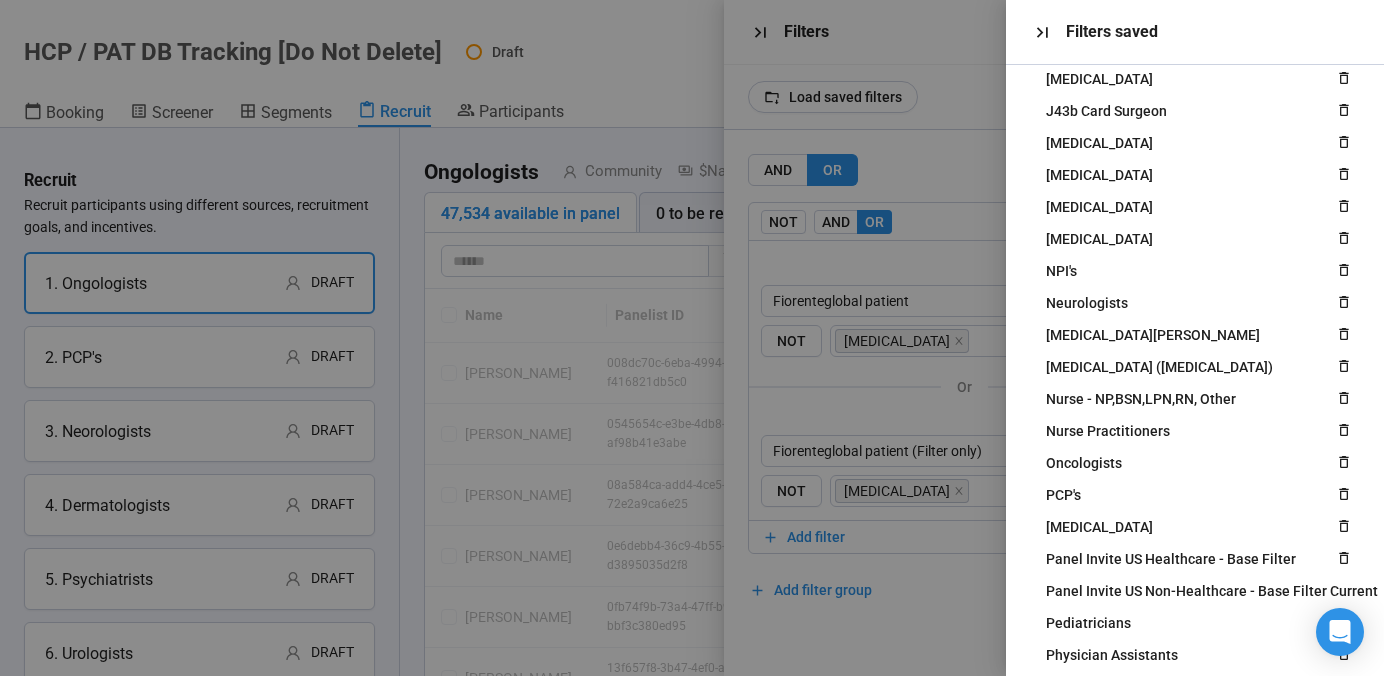 click on "Do you want to overwrite your current filters? Don't show again Keep filters Overwrite filters" at bounding box center (692, 338) 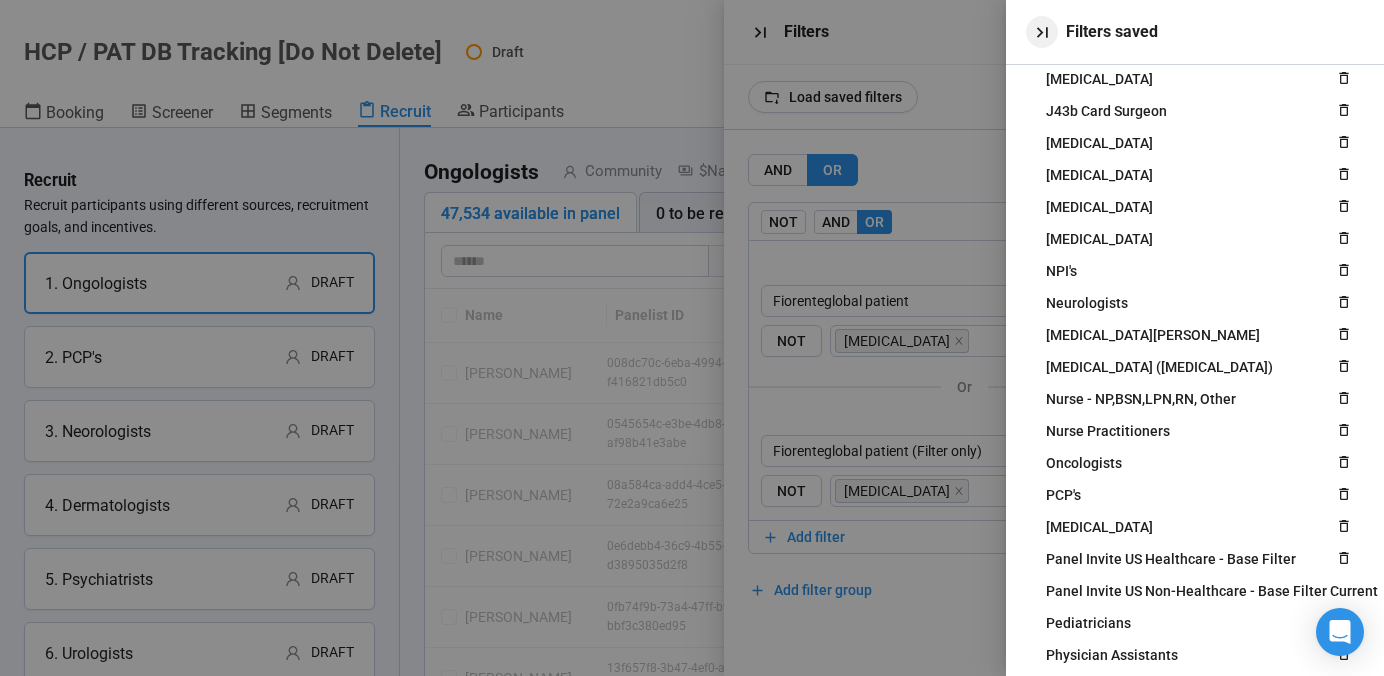 click 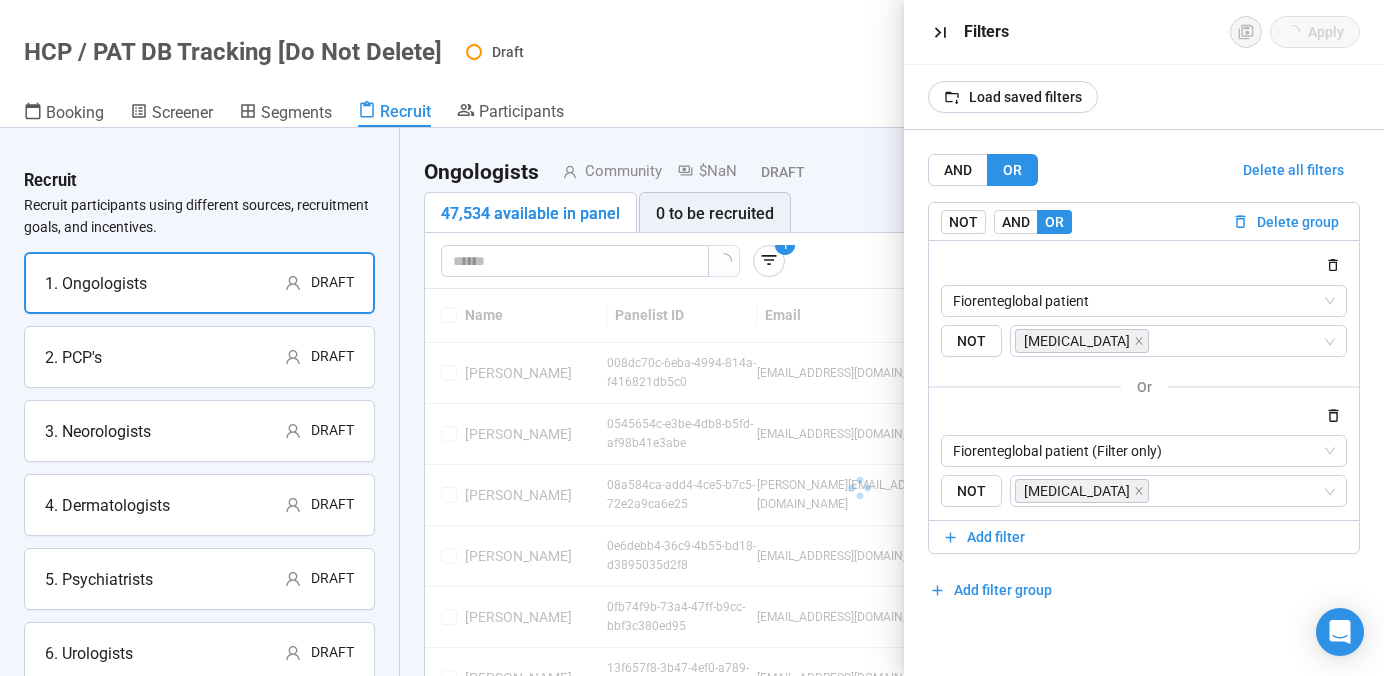 click on "Delete all filters" at bounding box center (1293, 170) 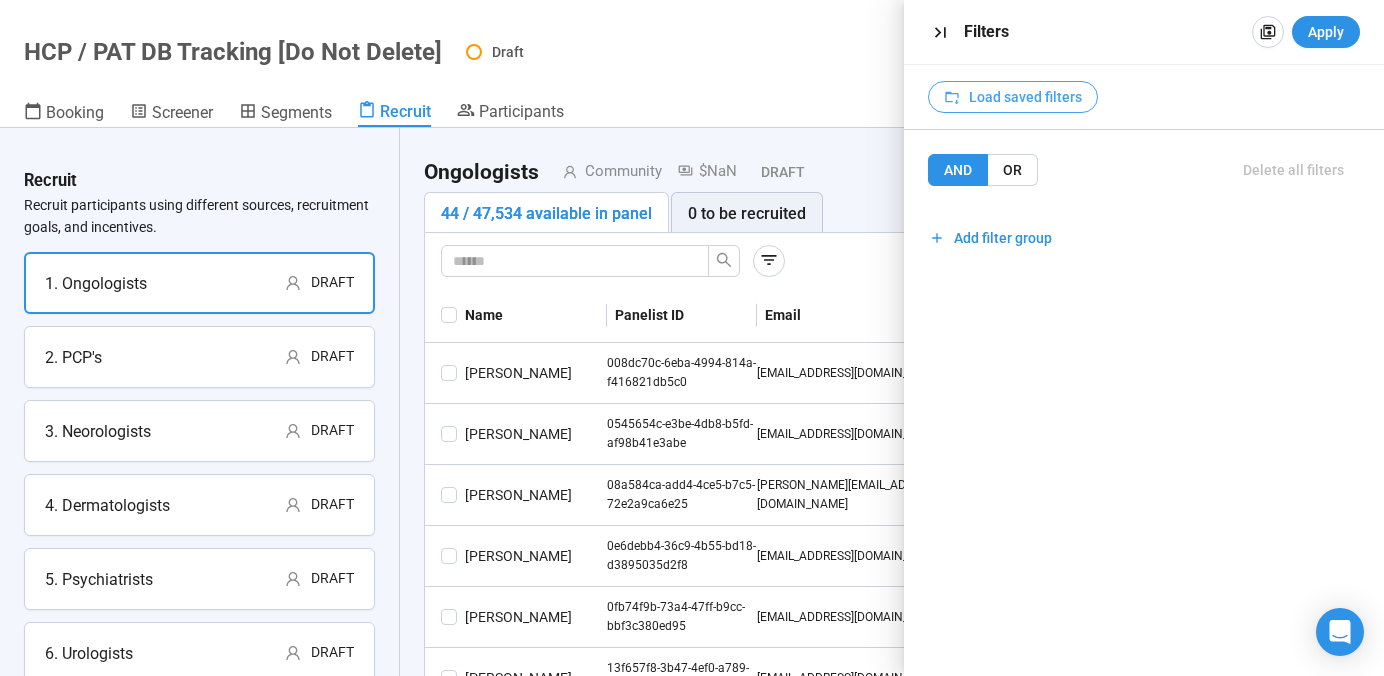 click on "Load saved filters" at bounding box center (1025, 97) 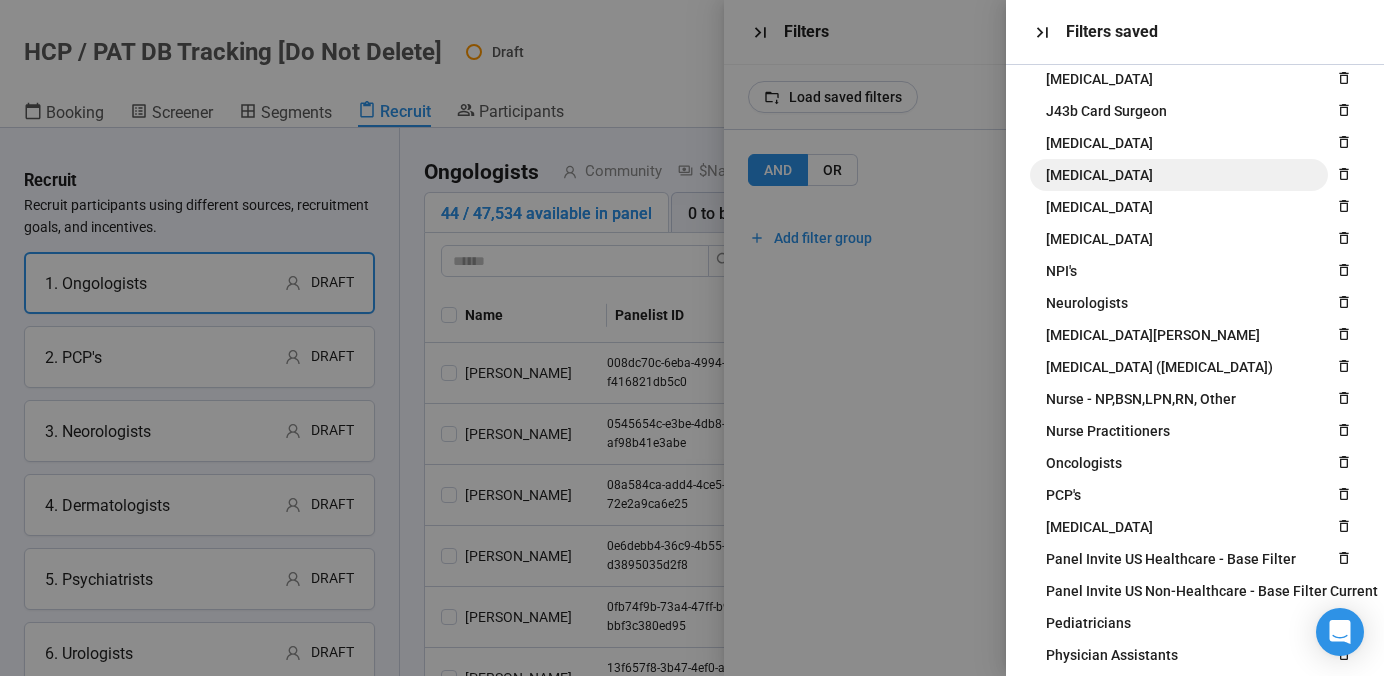 click on "[MEDICAL_DATA]" at bounding box center [1099, 175] 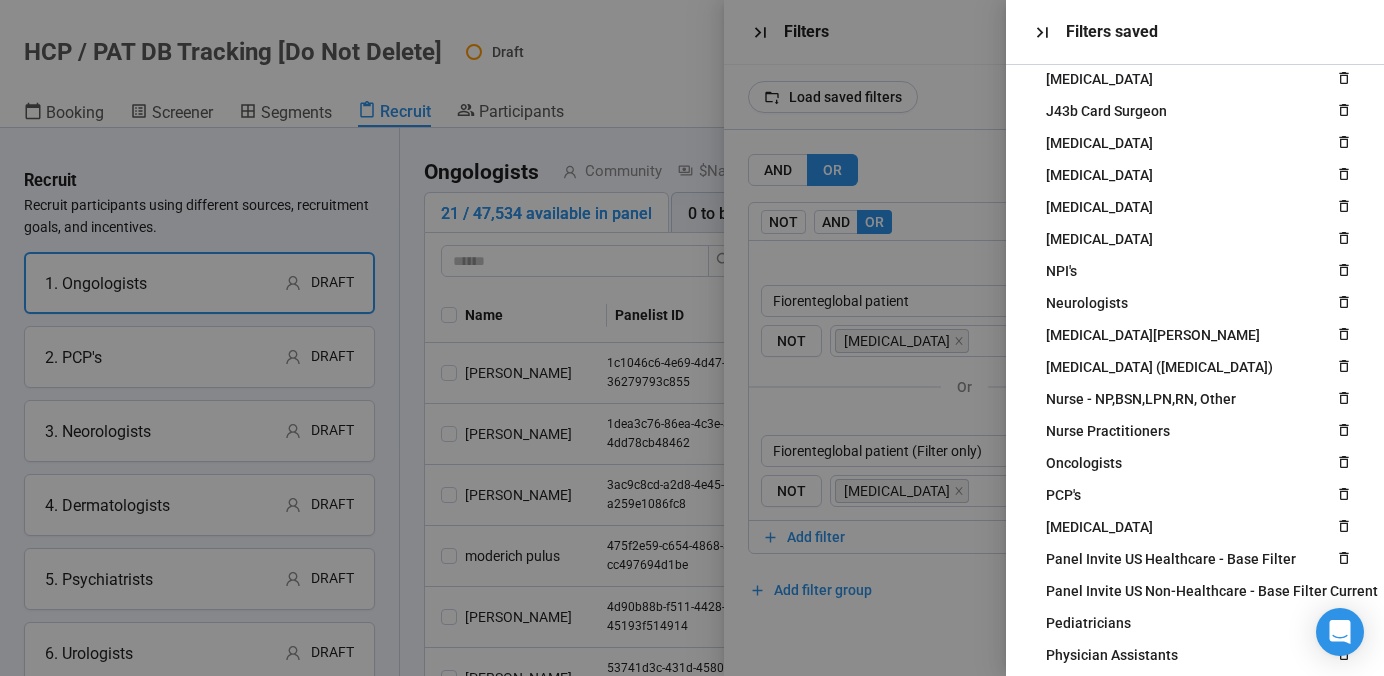 click at bounding box center [692, 338] 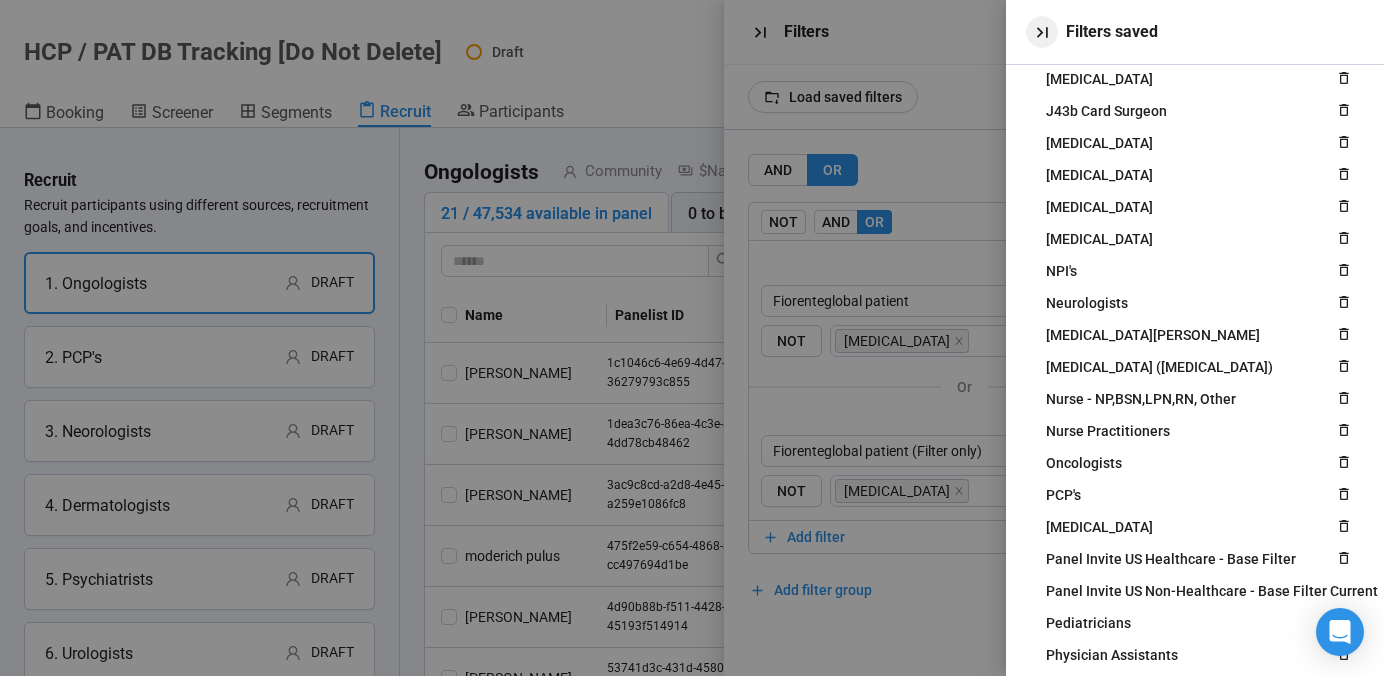 click 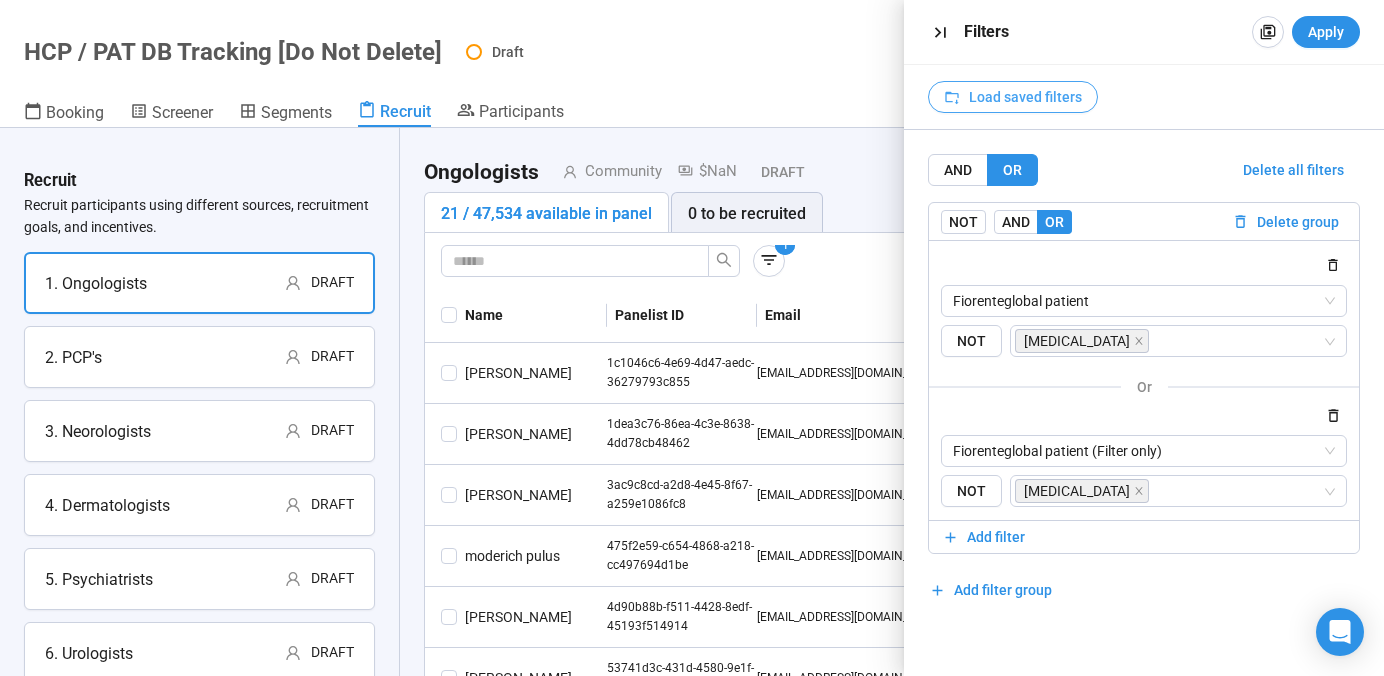 scroll, scrollTop: 0, scrollLeft: 0, axis: both 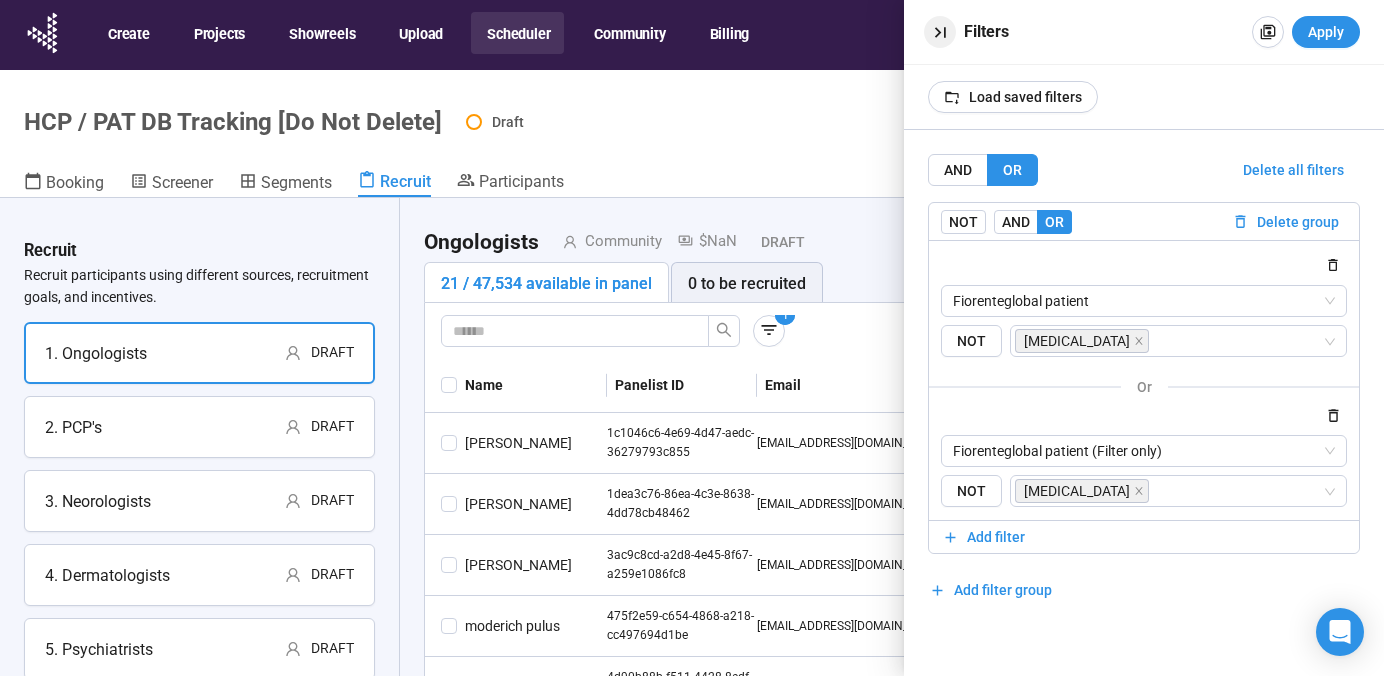 click 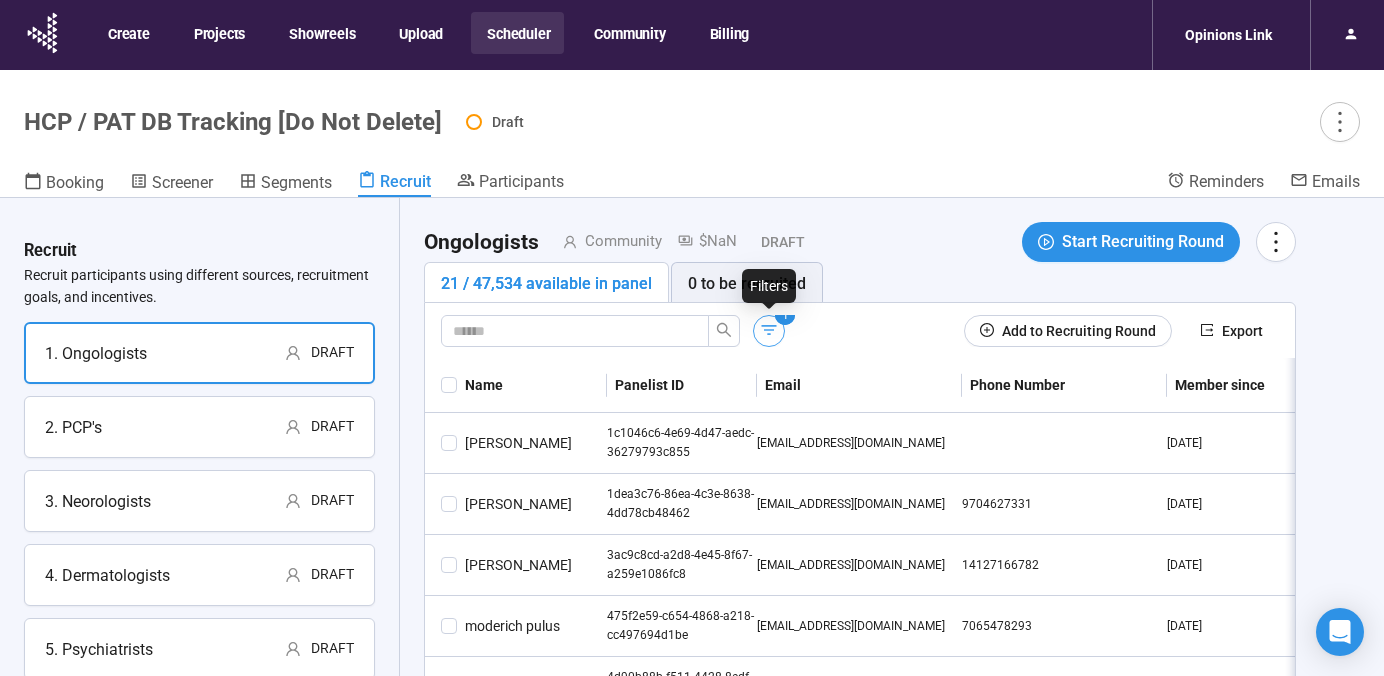click 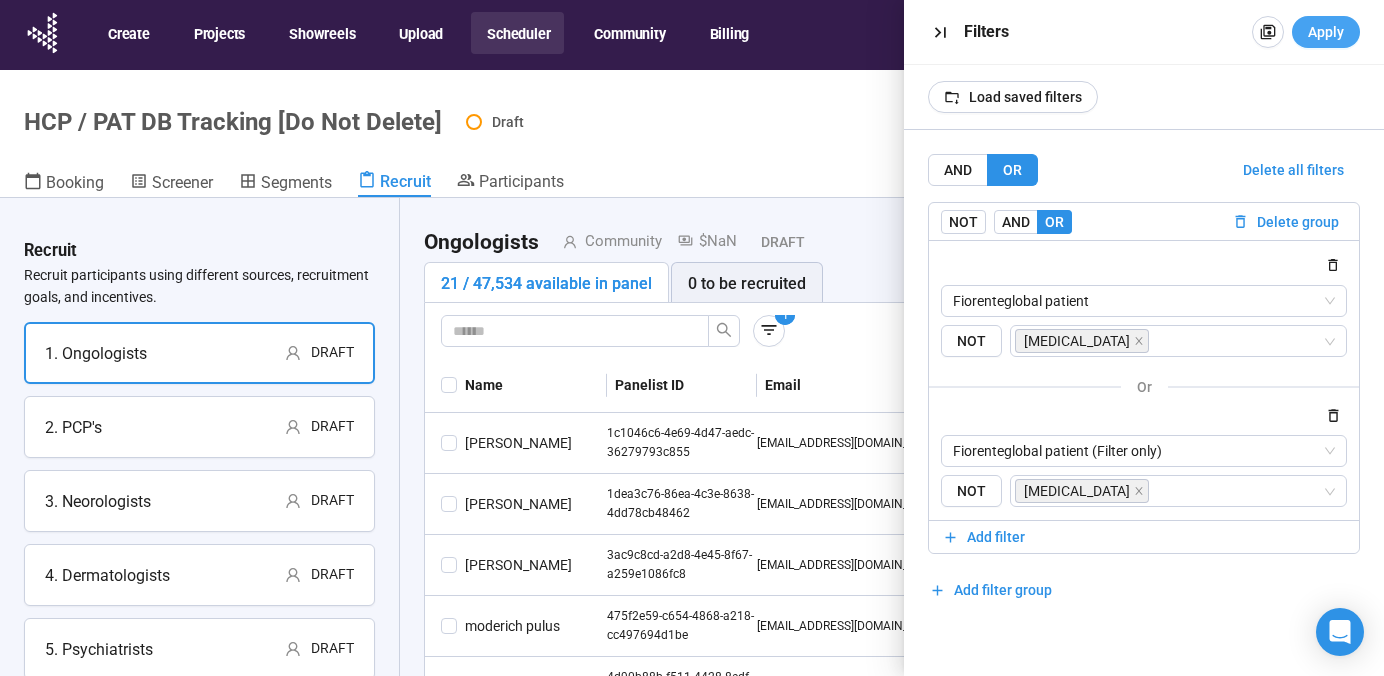 click on "Apply" at bounding box center (1326, 32) 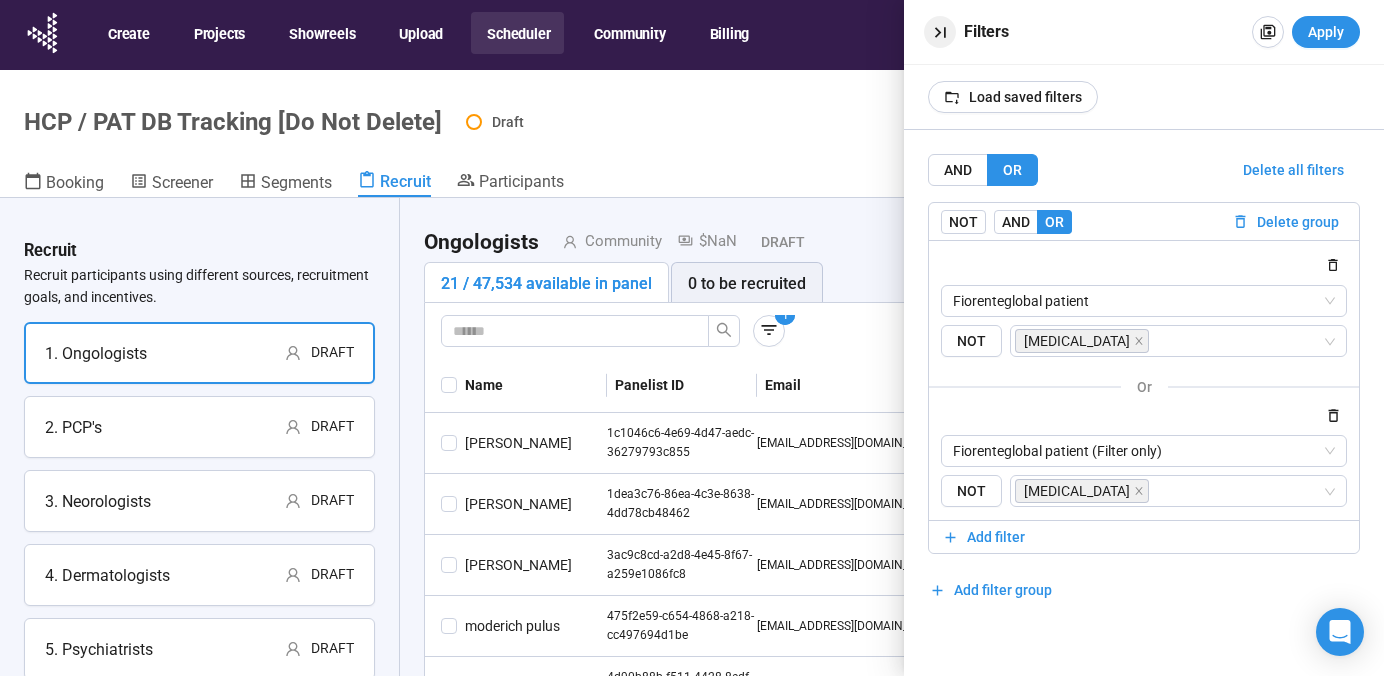click 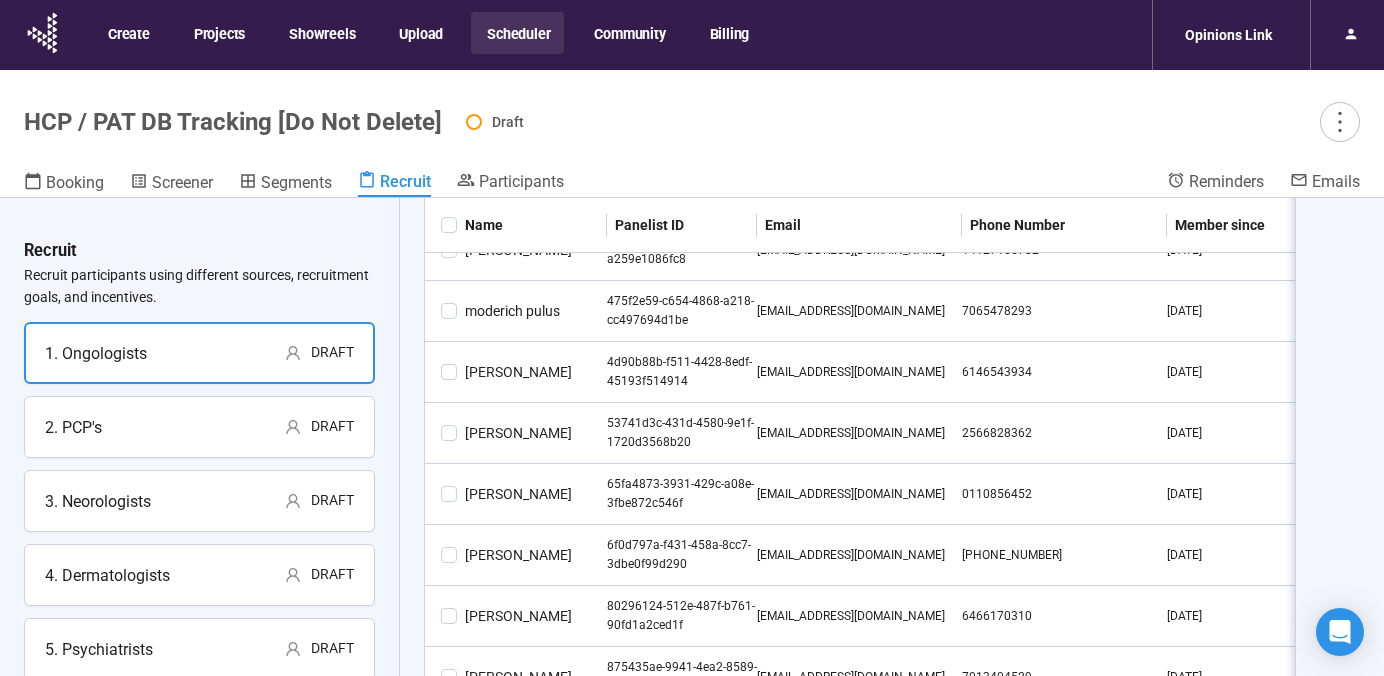scroll, scrollTop: 390, scrollLeft: 0, axis: vertical 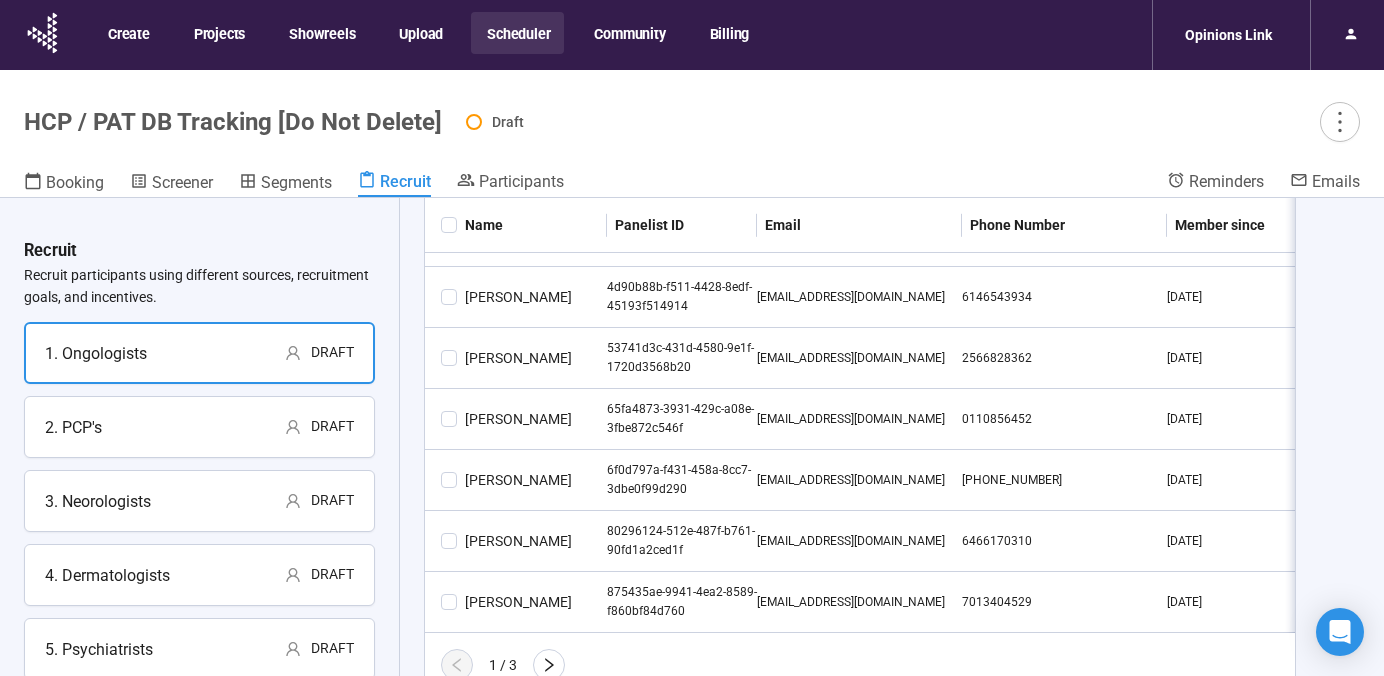 click on "Scheduler" at bounding box center (517, 33) 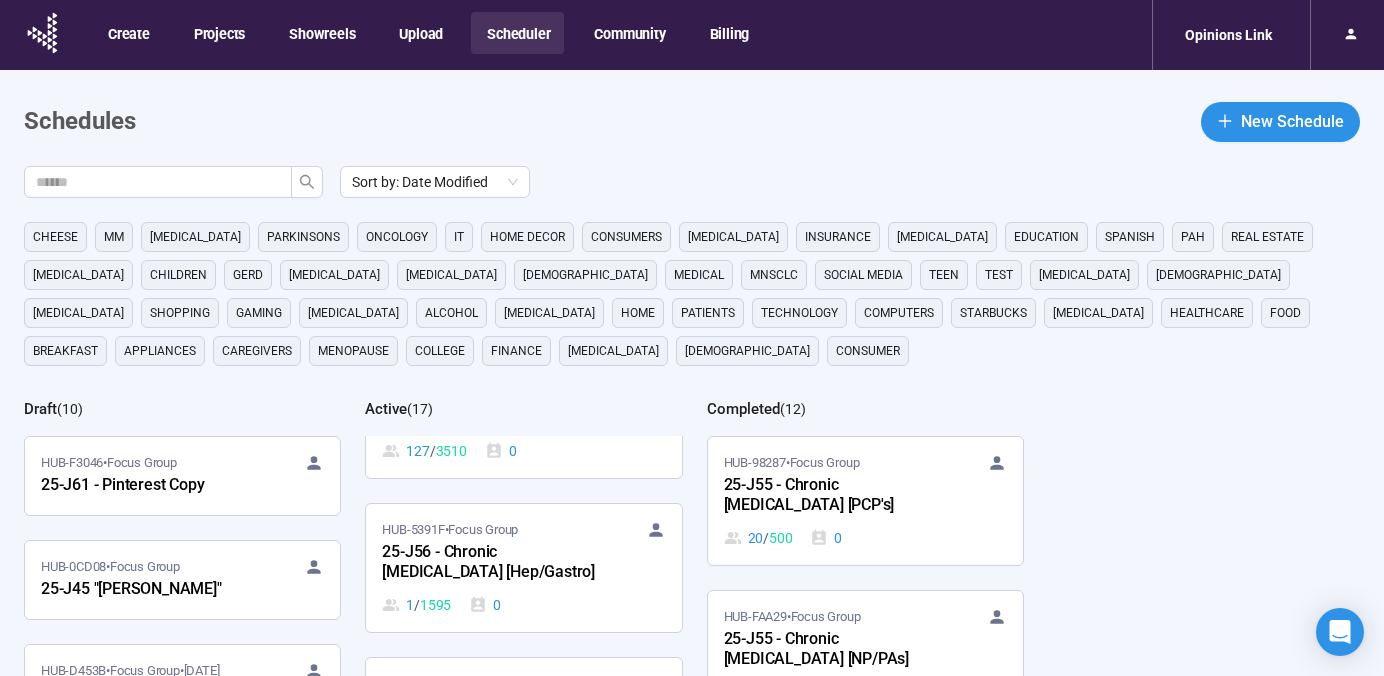 scroll, scrollTop: 1282, scrollLeft: 0, axis: vertical 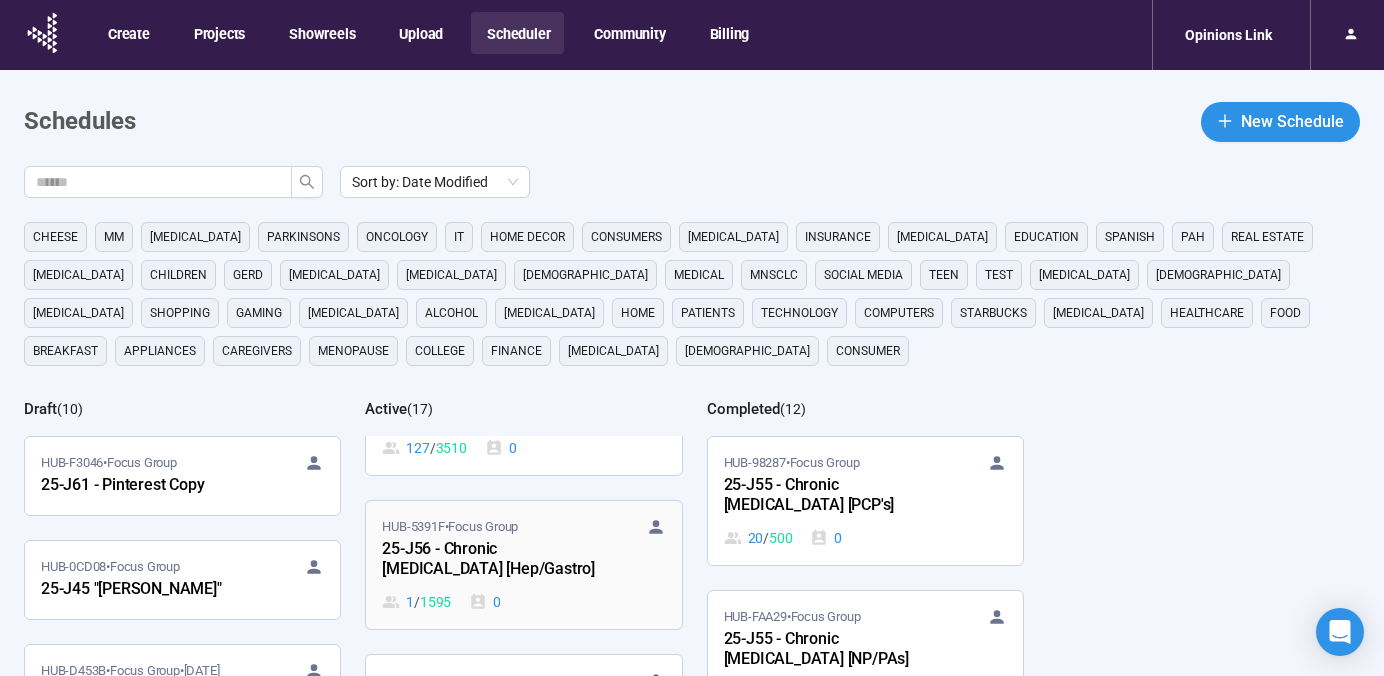 click on "25-J56 - Chronic [MEDICAL_DATA] [Hep/Gastro]" at bounding box center (492, 560) 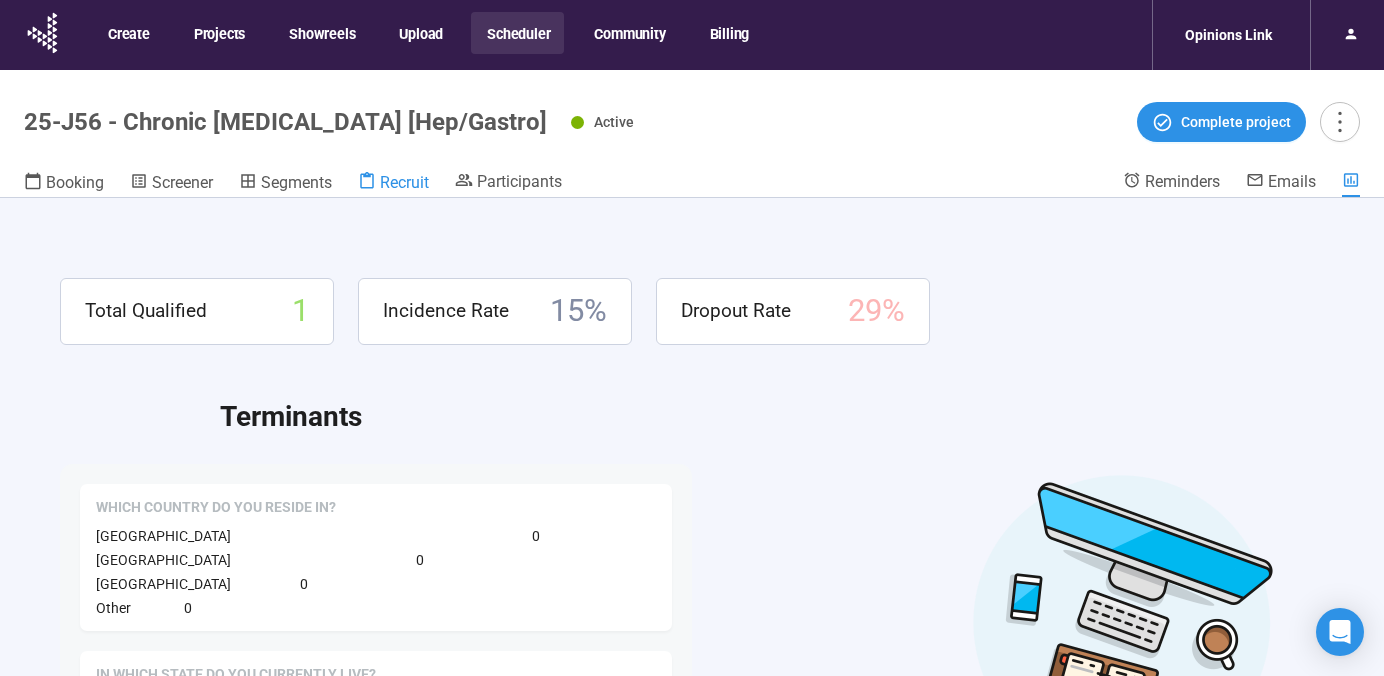 click on "Recruit" at bounding box center (393, 184) 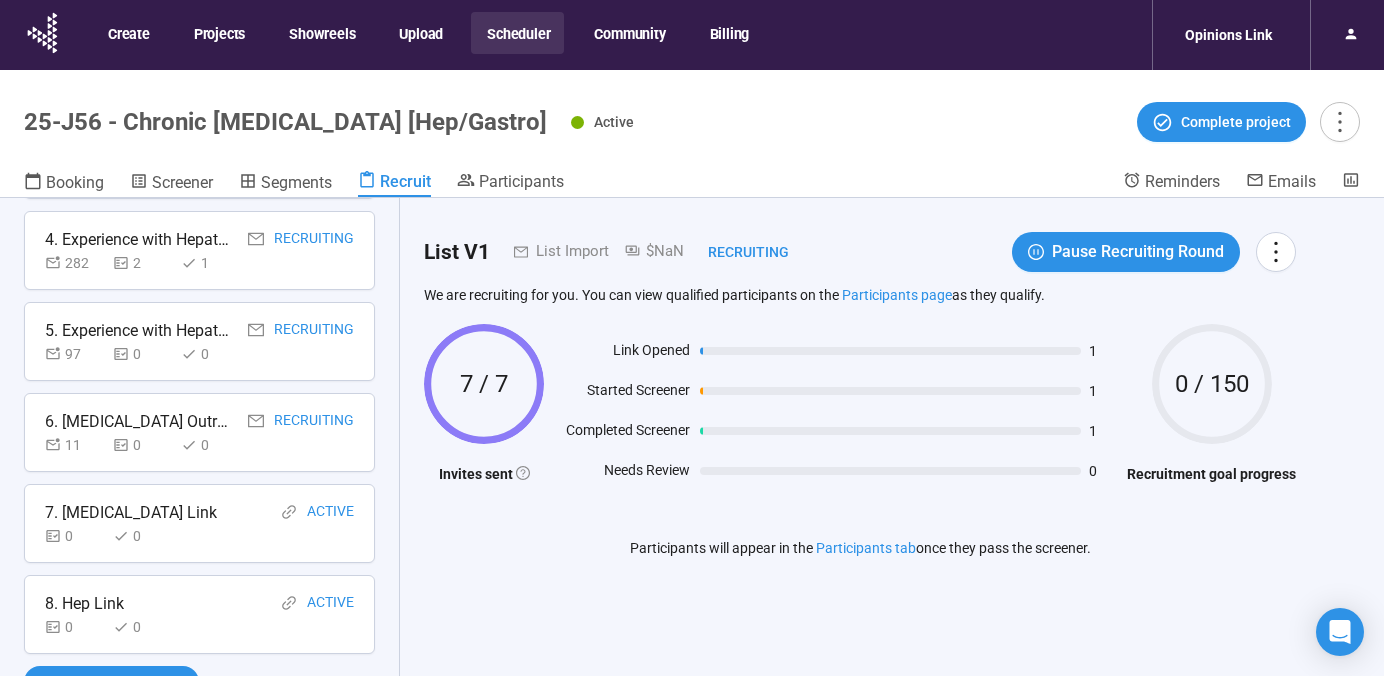 scroll, scrollTop: 385, scrollLeft: 0, axis: vertical 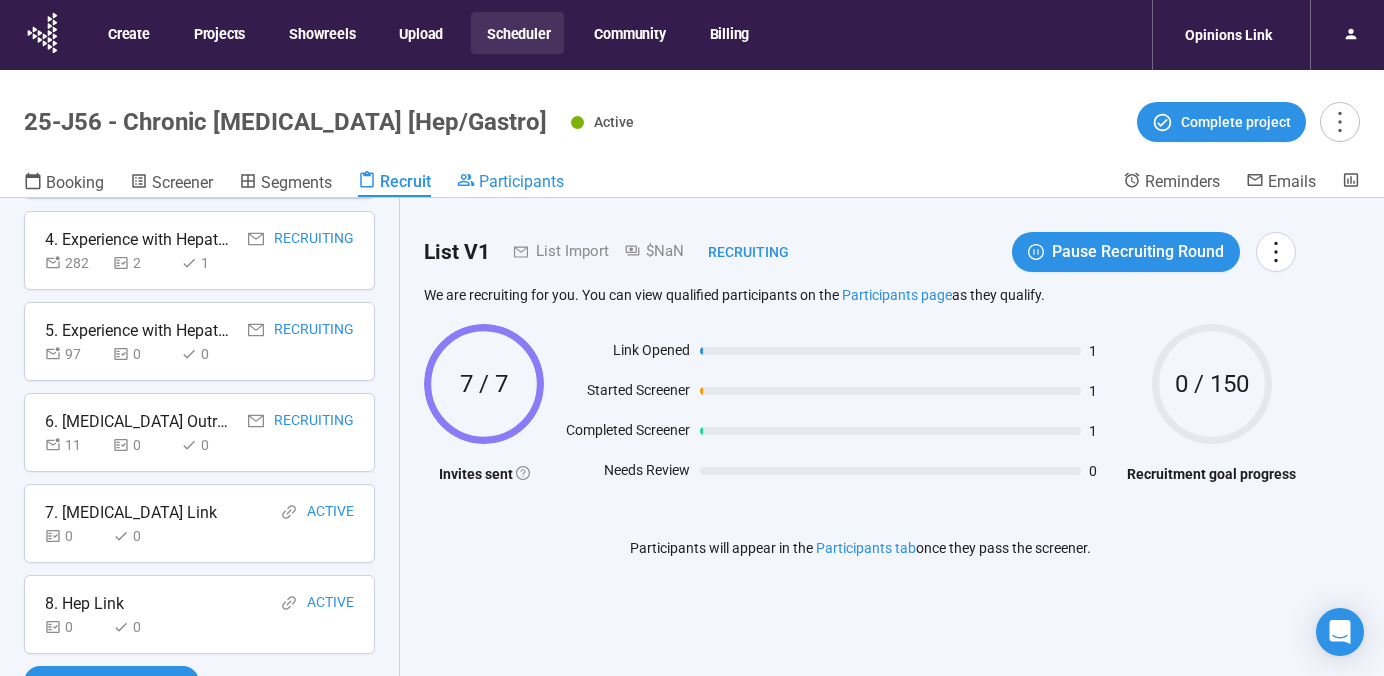 click on "Participants" at bounding box center (521, 181) 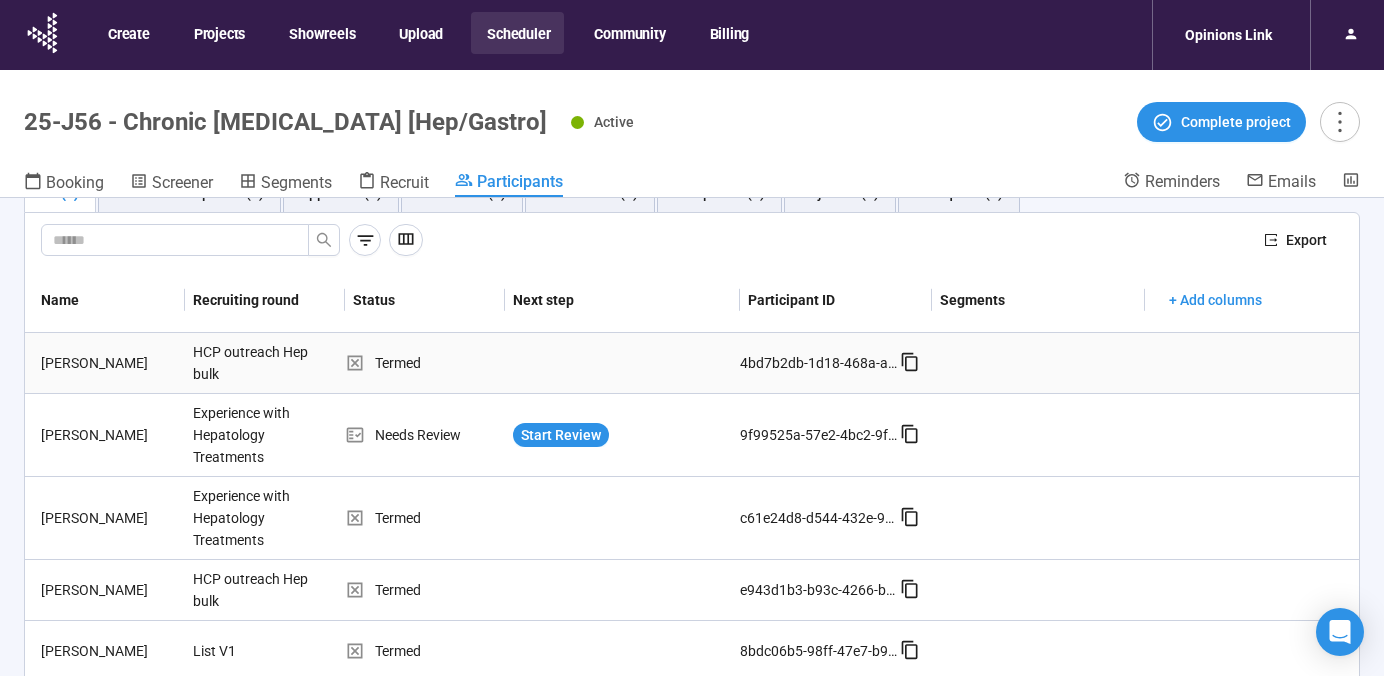 scroll, scrollTop: 43, scrollLeft: 0, axis: vertical 